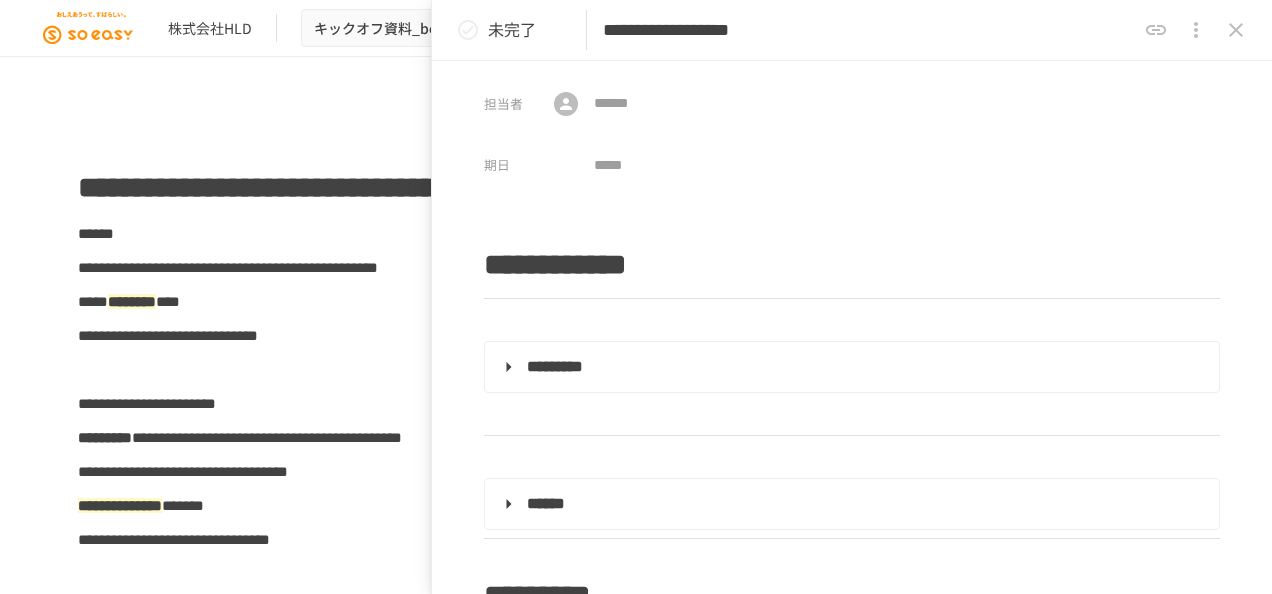 scroll, scrollTop: 0, scrollLeft: 0, axis: both 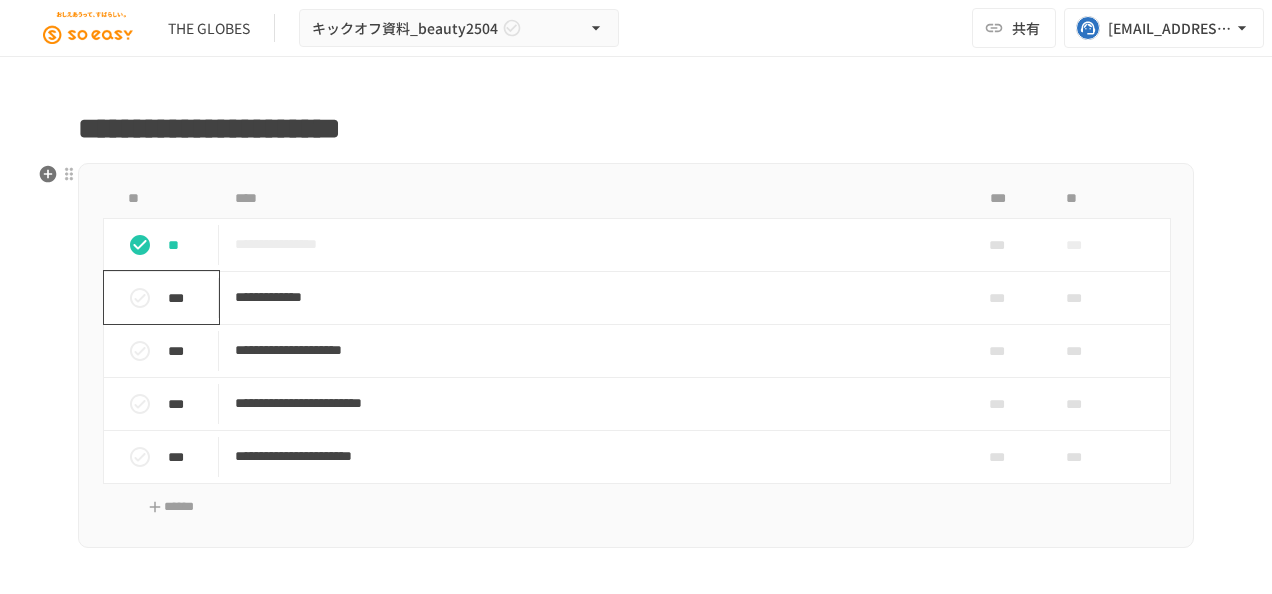 click 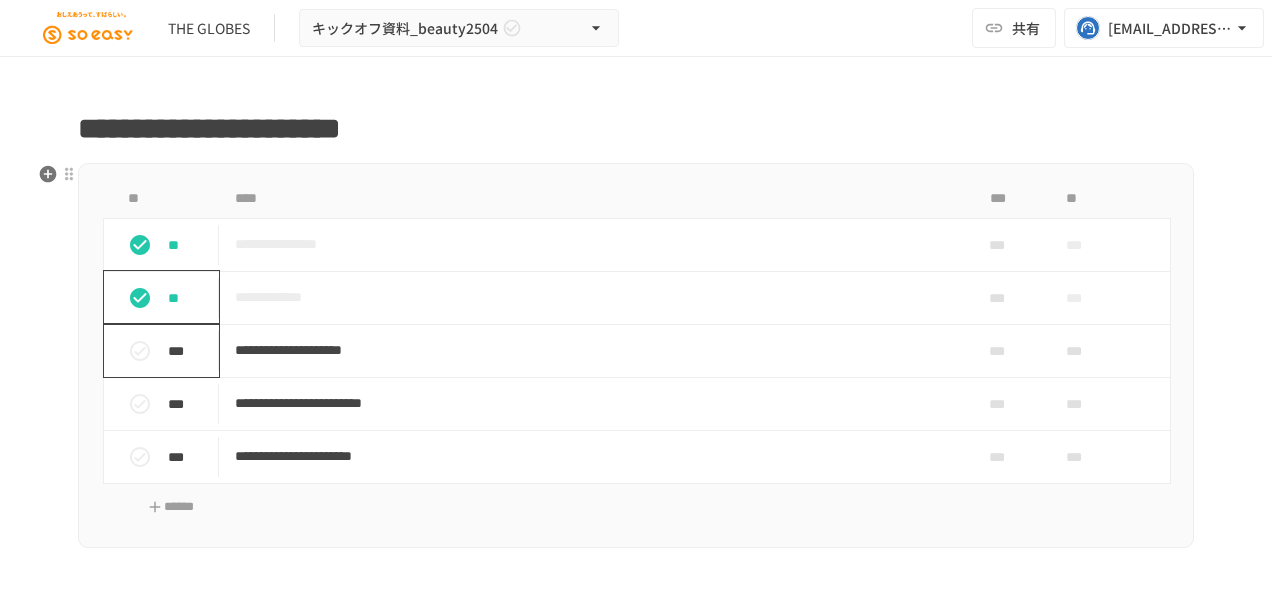 click 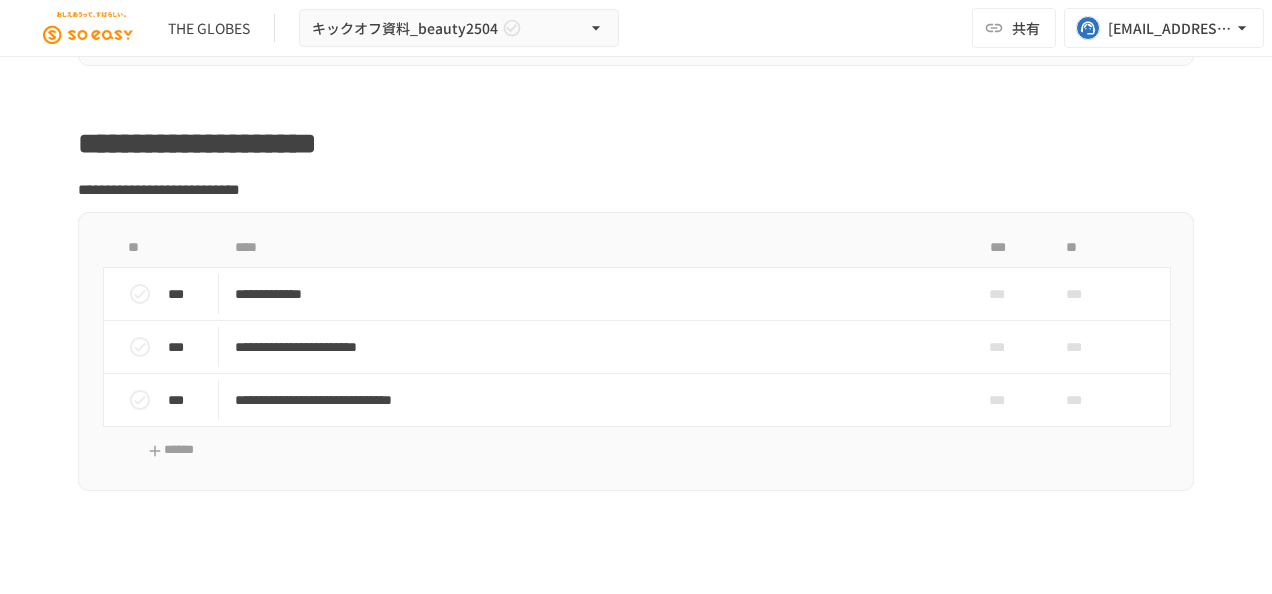scroll, scrollTop: 2200, scrollLeft: 0, axis: vertical 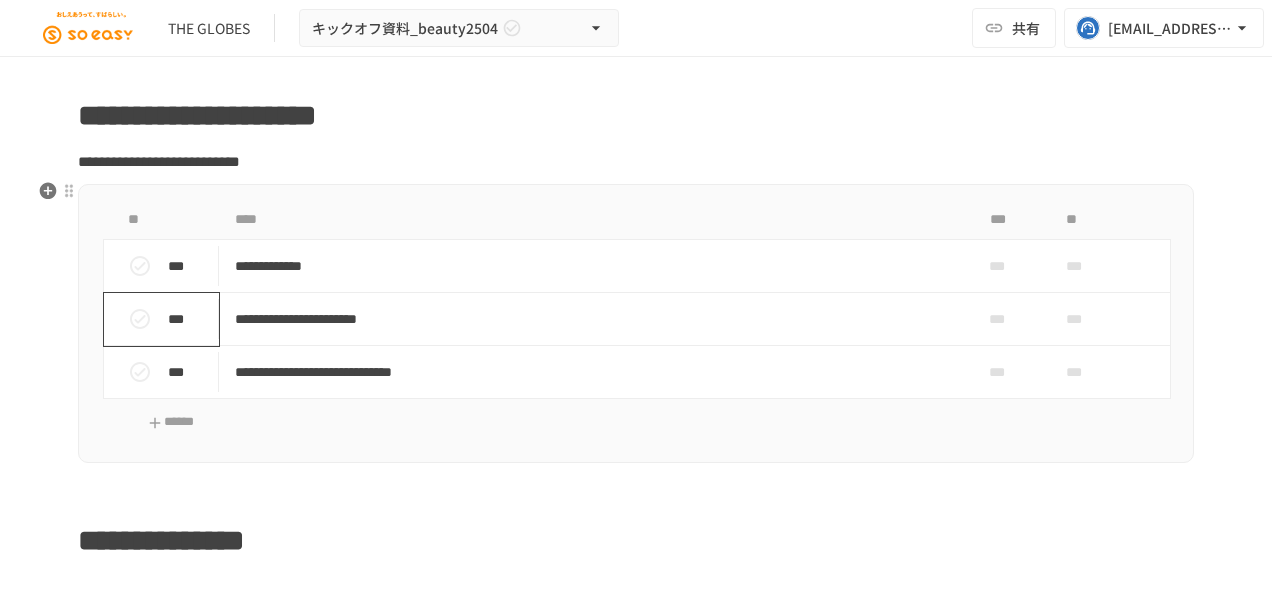 click 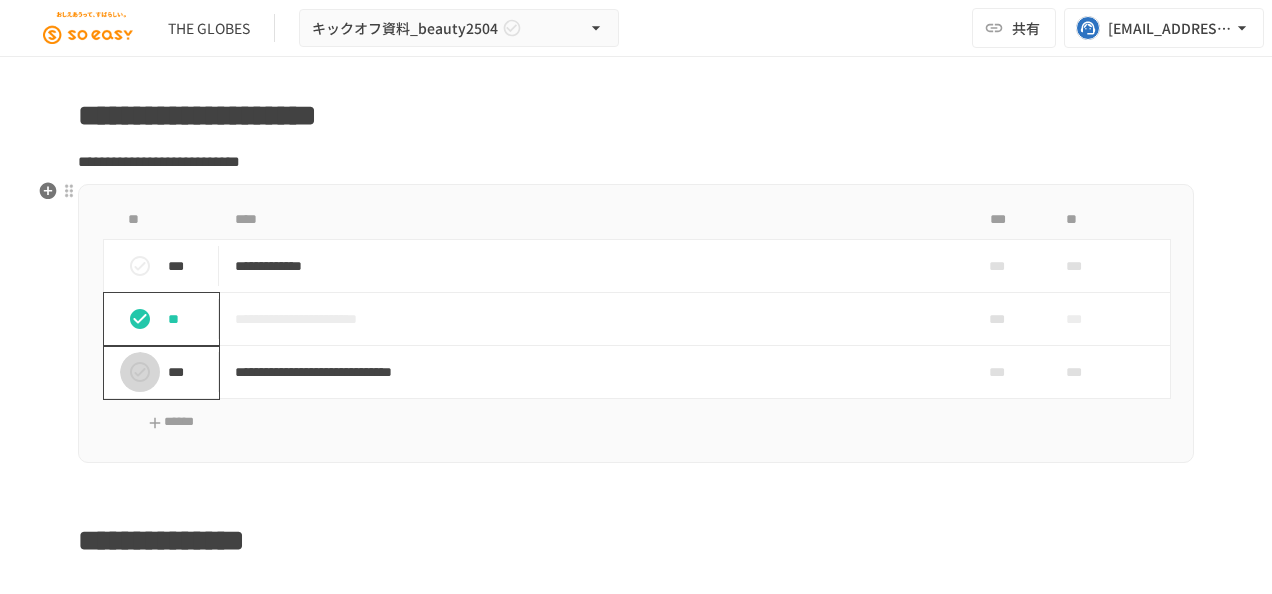 click 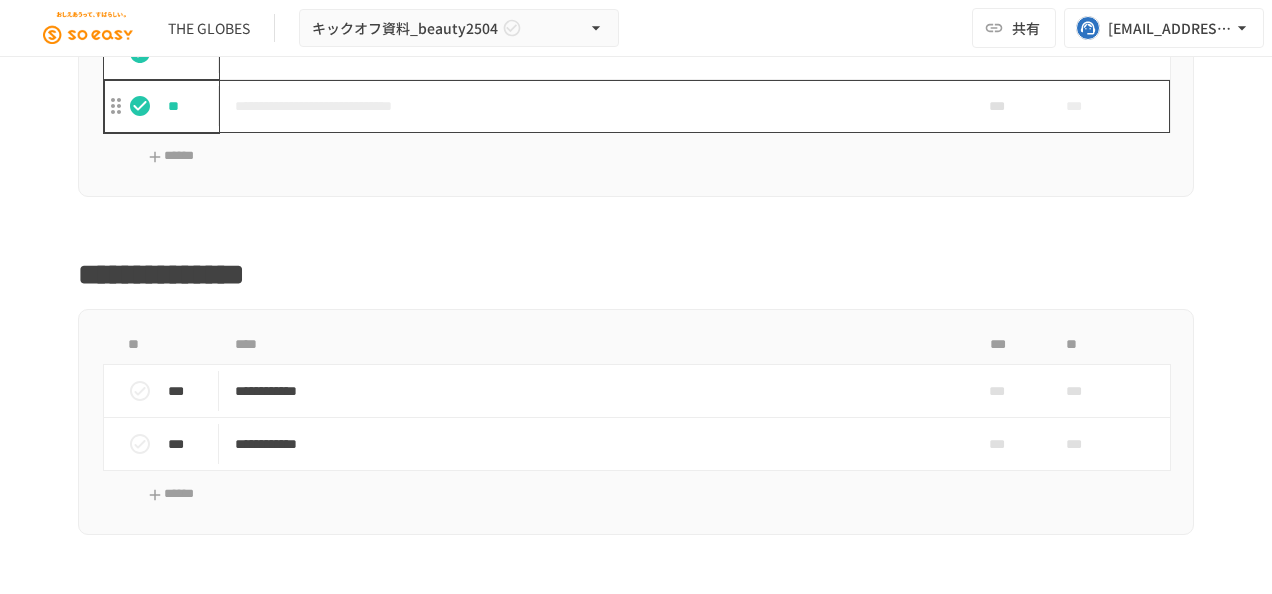 scroll, scrollTop: 2500, scrollLeft: 0, axis: vertical 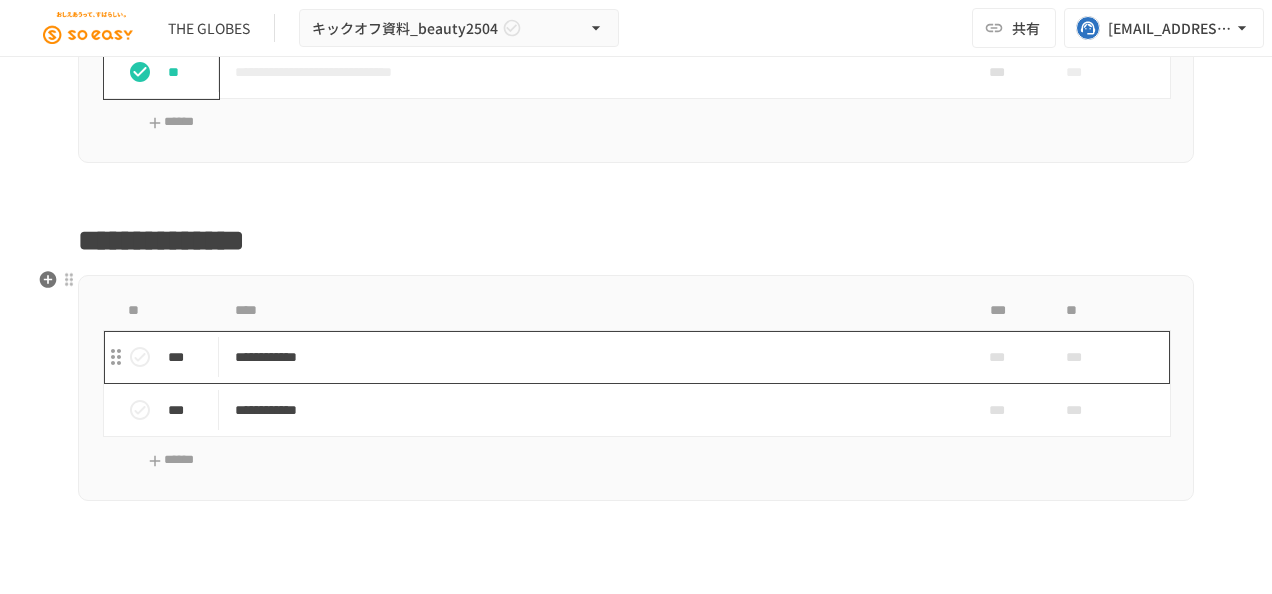 click on "**********" at bounding box center (594, 357) 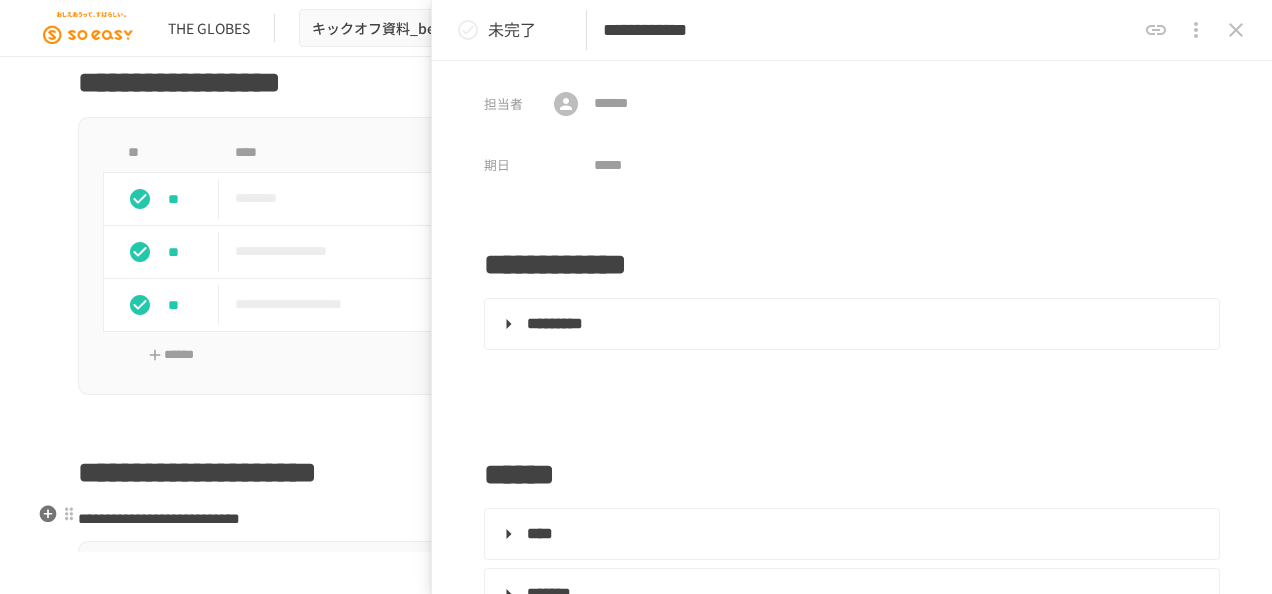 scroll, scrollTop: 1800, scrollLeft: 0, axis: vertical 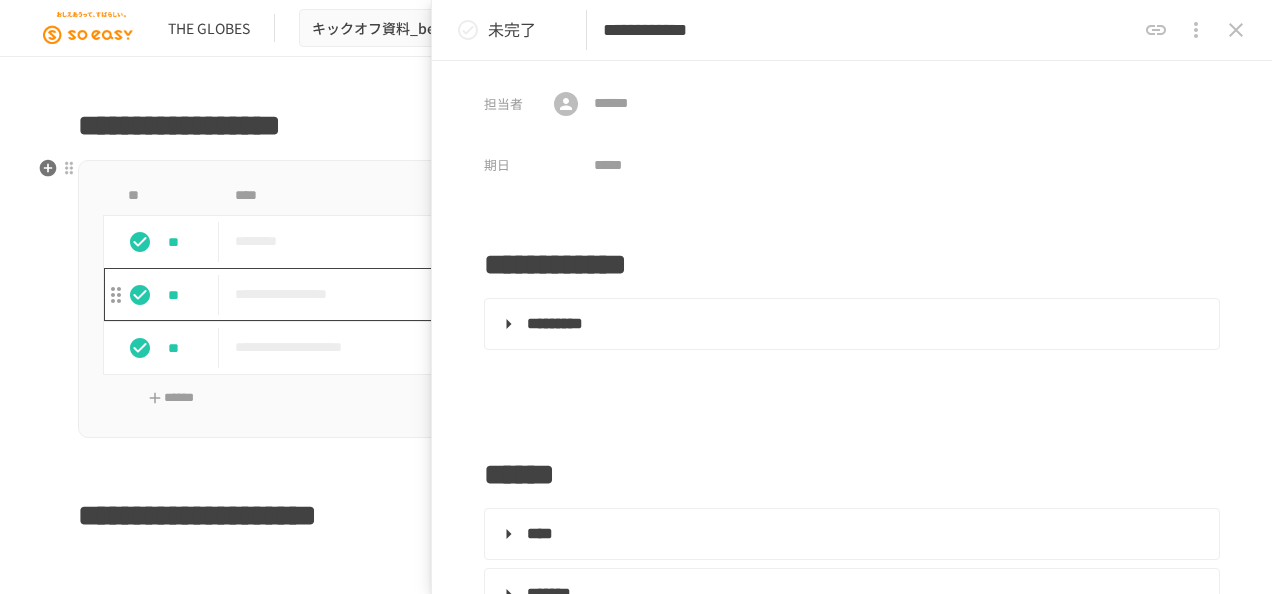 click on "**********" at bounding box center (594, 294) 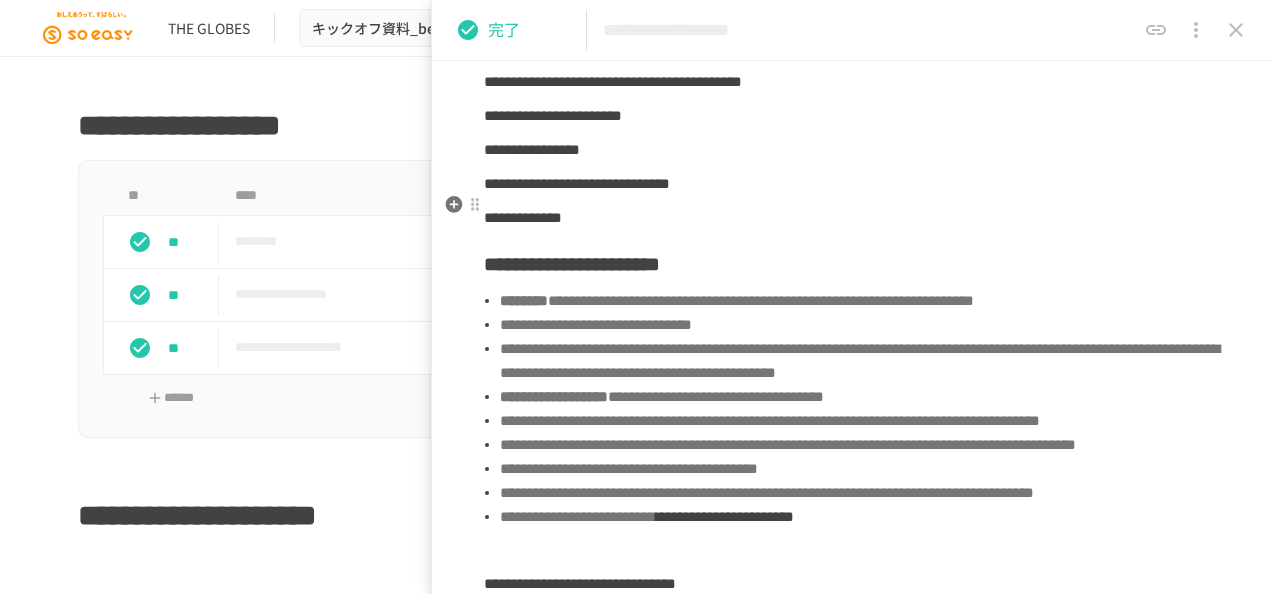scroll, scrollTop: 1000, scrollLeft: 0, axis: vertical 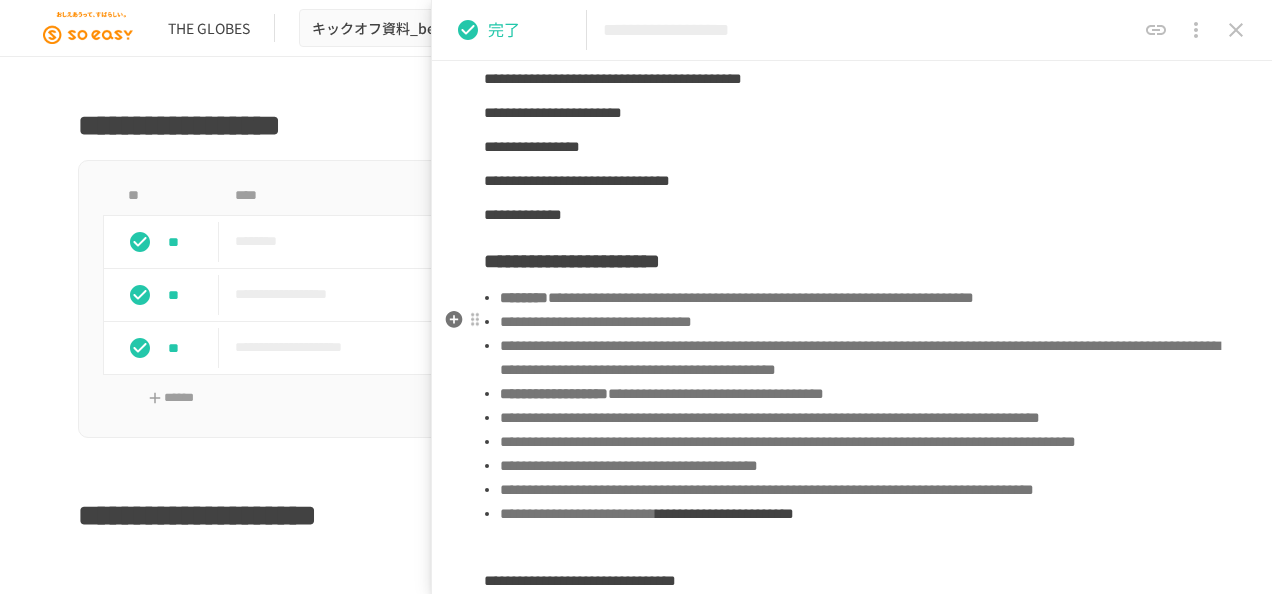 click on "**********" at bounding box center [761, 297] 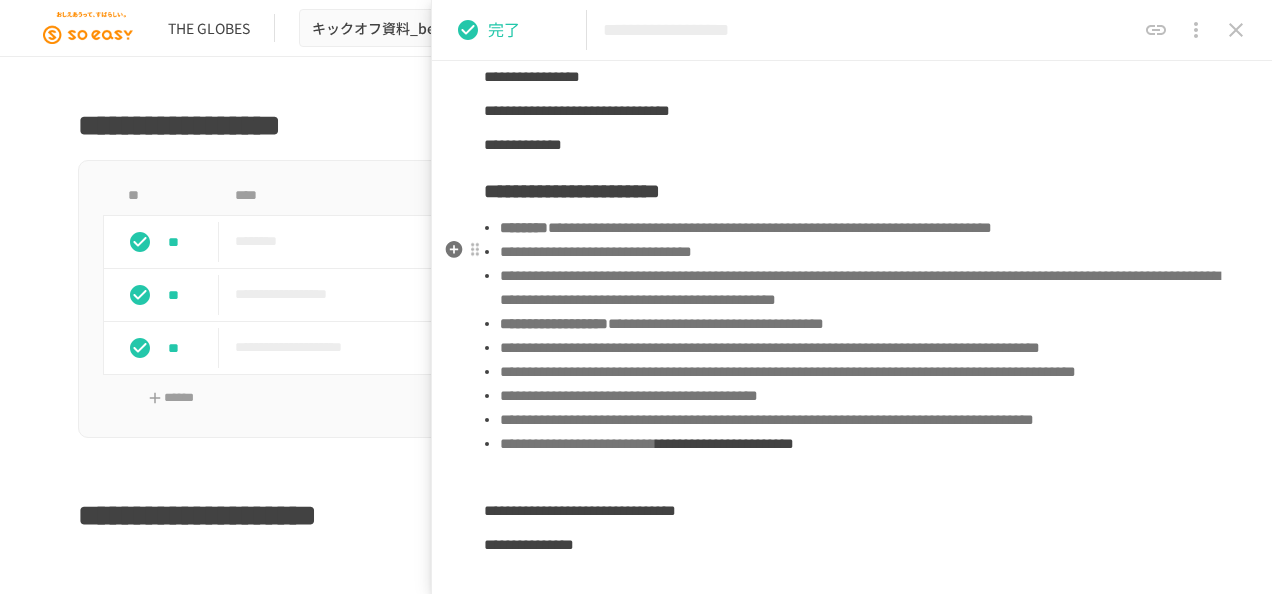 scroll, scrollTop: 1100, scrollLeft: 0, axis: vertical 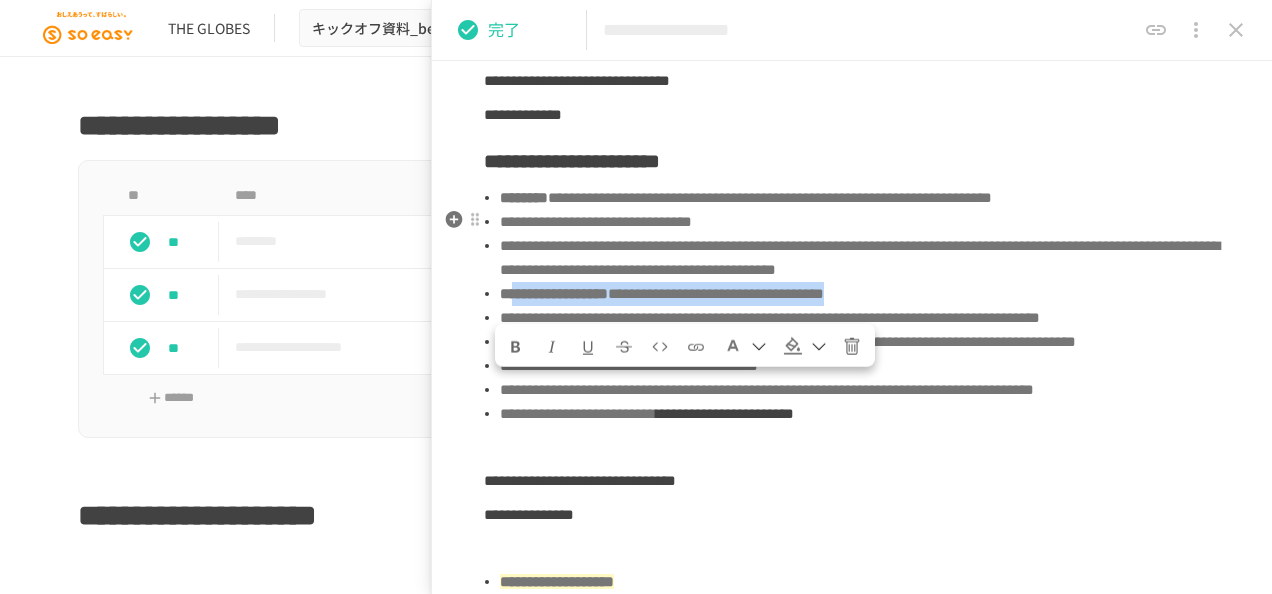 drag, startPoint x: 615, startPoint y: 419, endPoint x: 518, endPoint y: 386, distance: 102.45975 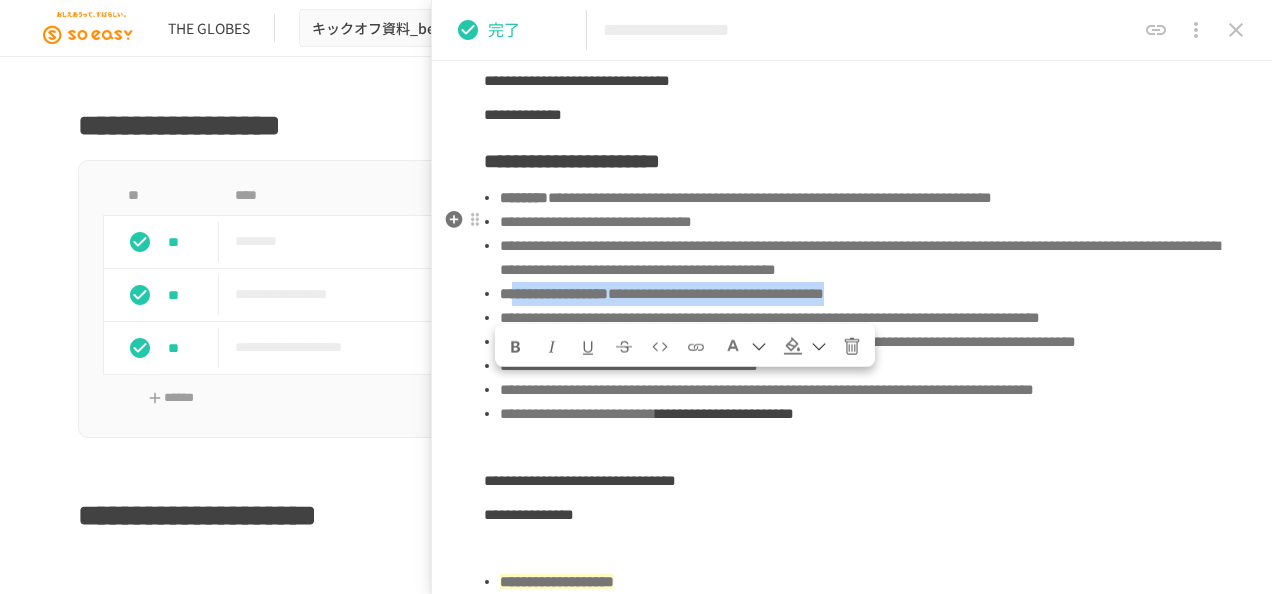 click on "**********" at bounding box center [860, 294] 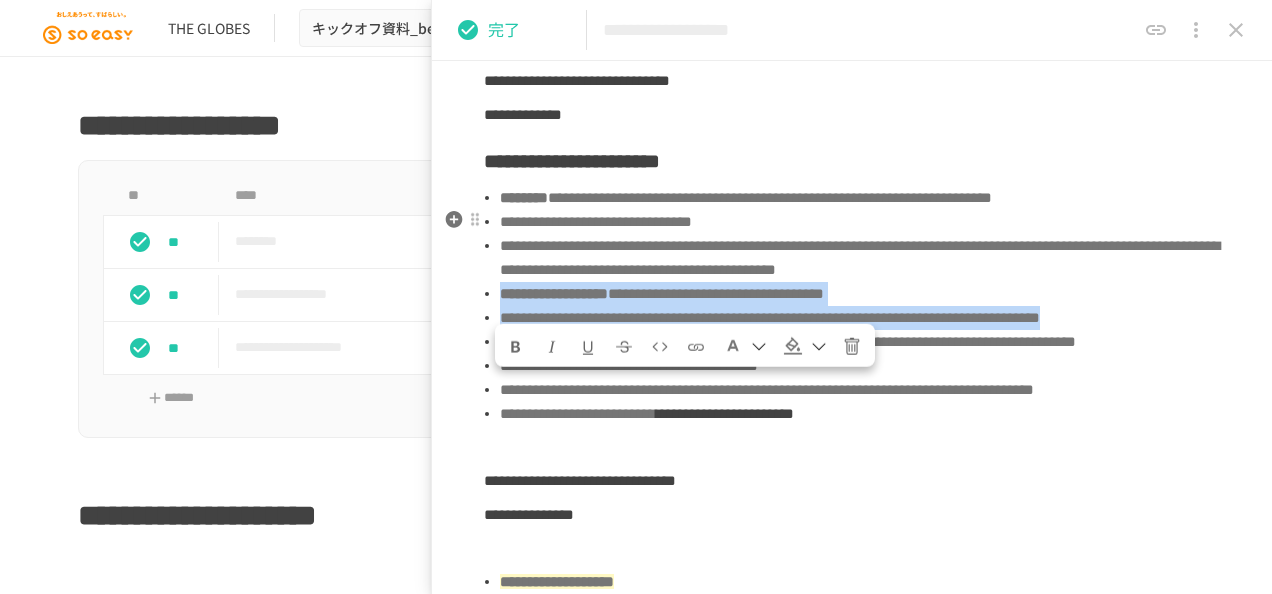 copy on "**********" 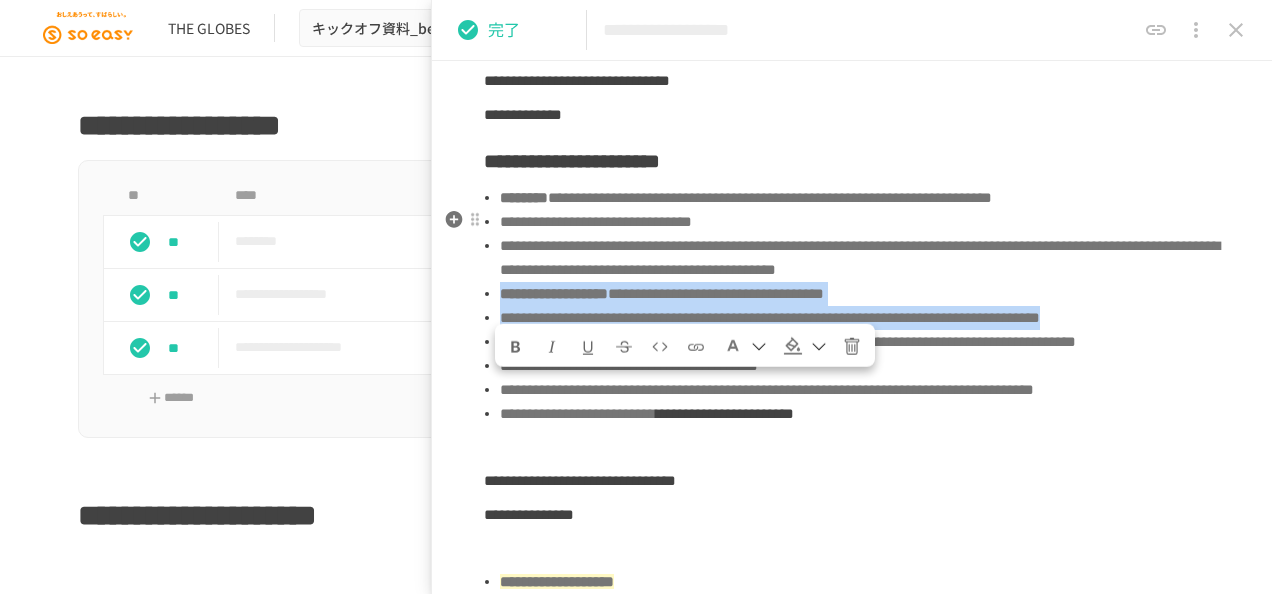 drag, startPoint x: 1153, startPoint y: 456, endPoint x: 499, endPoint y: 391, distance: 657.22217 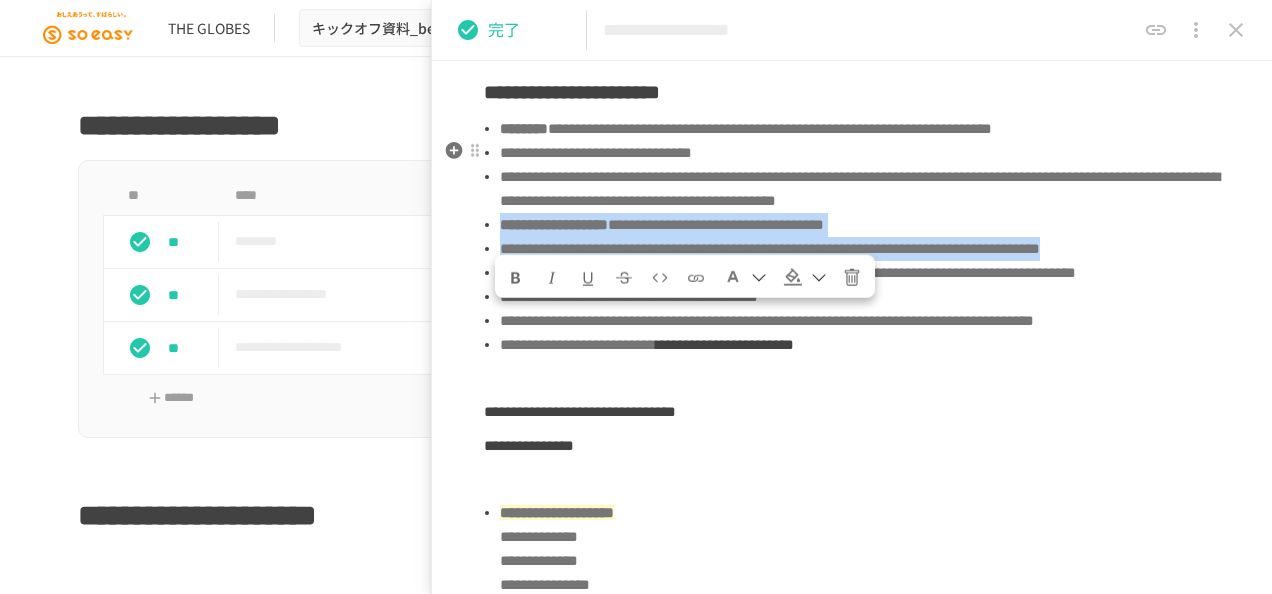 scroll, scrollTop: 1200, scrollLeft: 0, axis: vertical 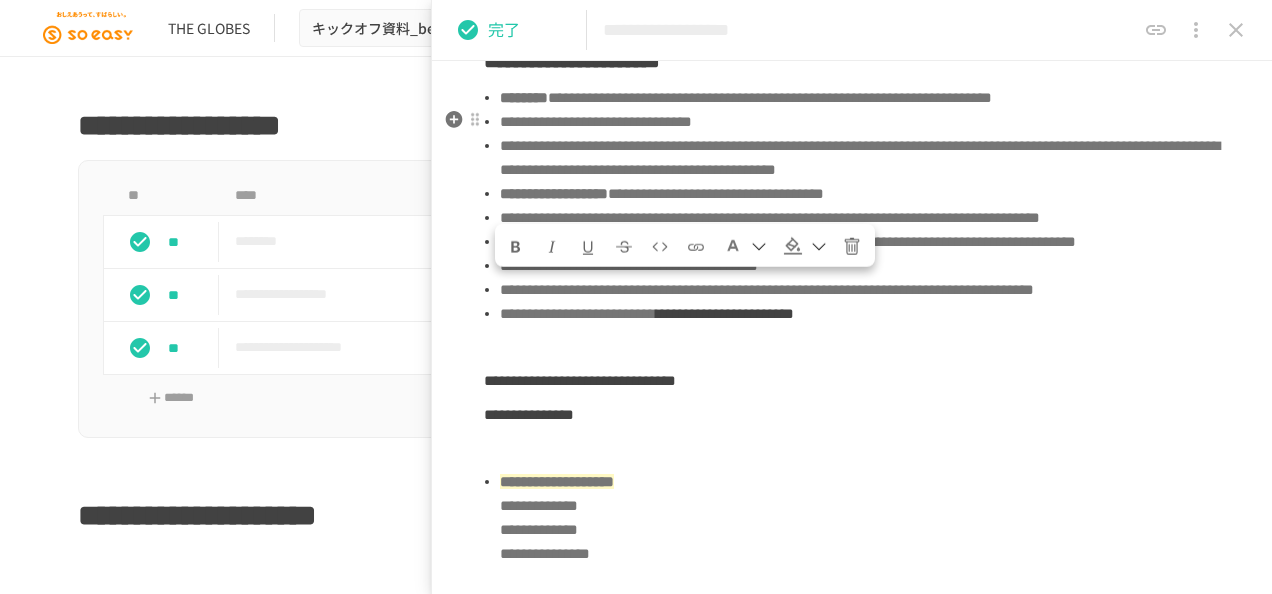 click on "**********" at bounding box center (852, 753) 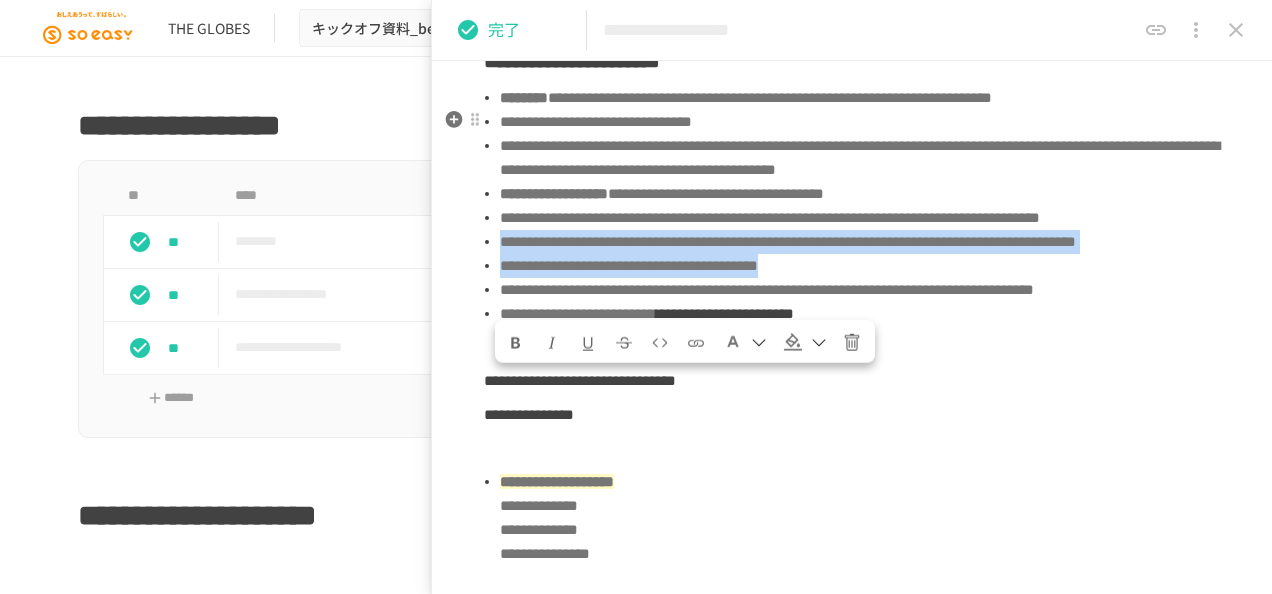 drag, startPoint x: 1130, startPoint y: 436, endPoint x: 500, endPoint y: 388, distance: 631.8259 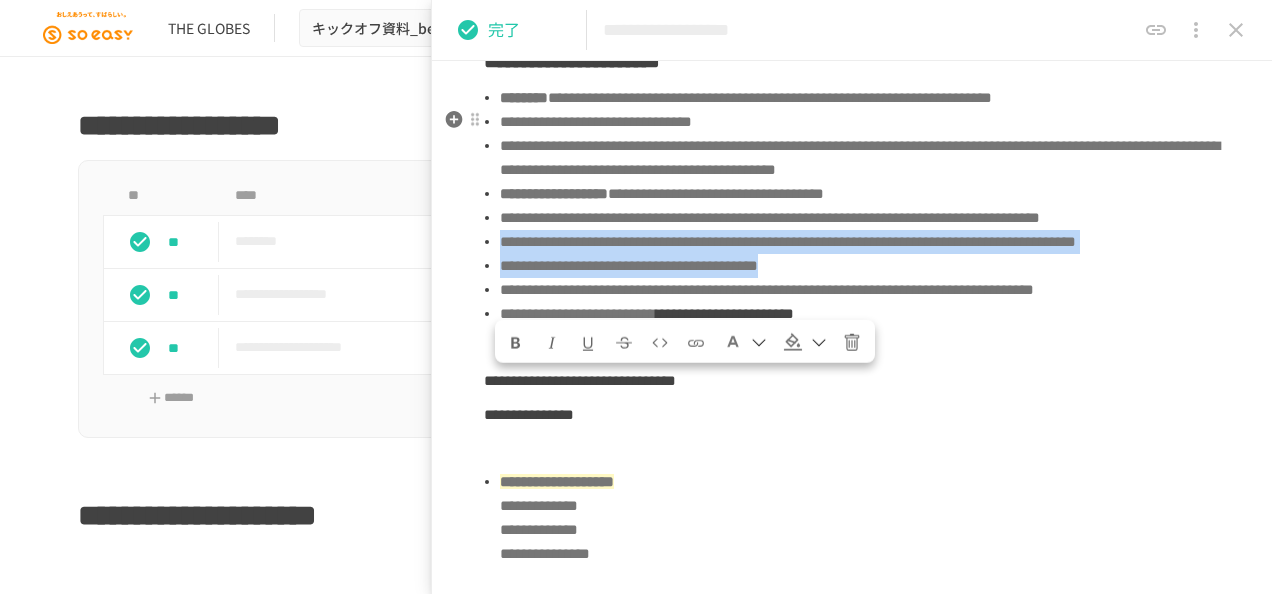 click on "**********" at bounding box center [860, 206] 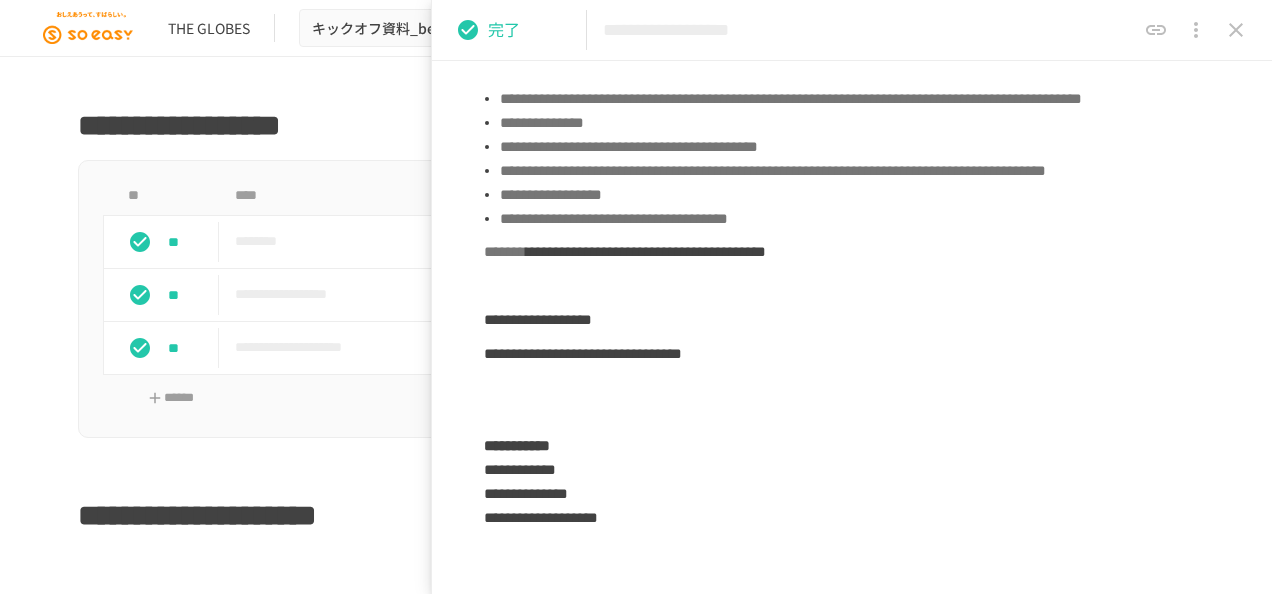 scroll, scrollTop: 1800, scrollLeft: 0, axis: vertical 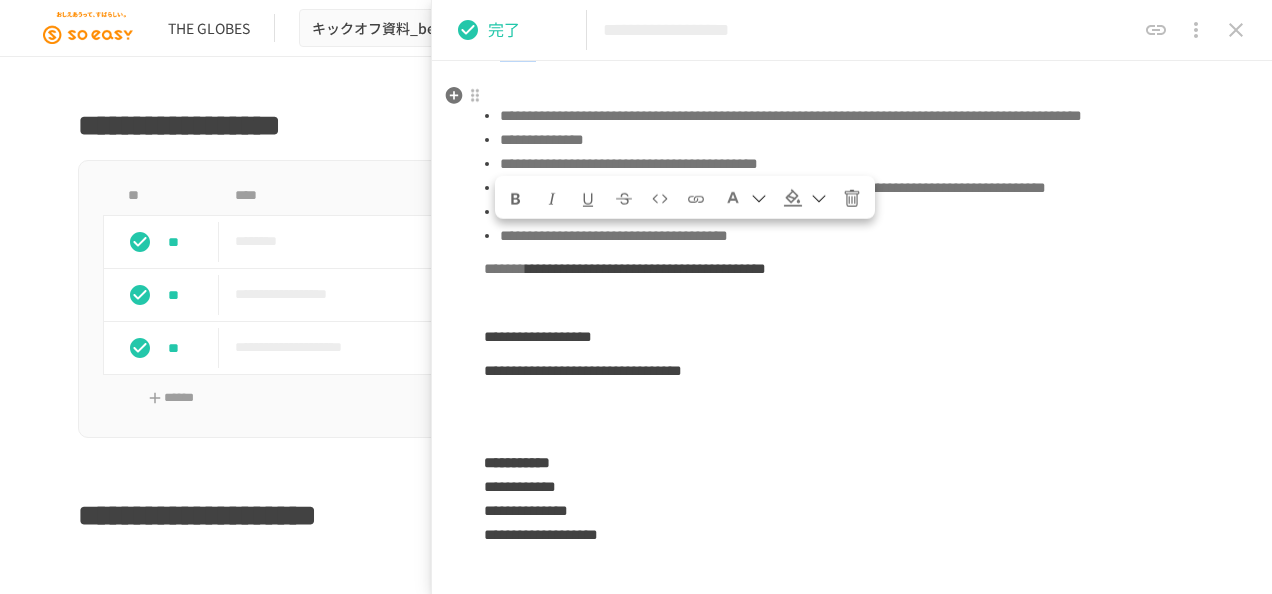 drag, startPoint x: 650, startPoint y: 261, endPoint x: 499, endPoint y: 236, distance: 153.05554 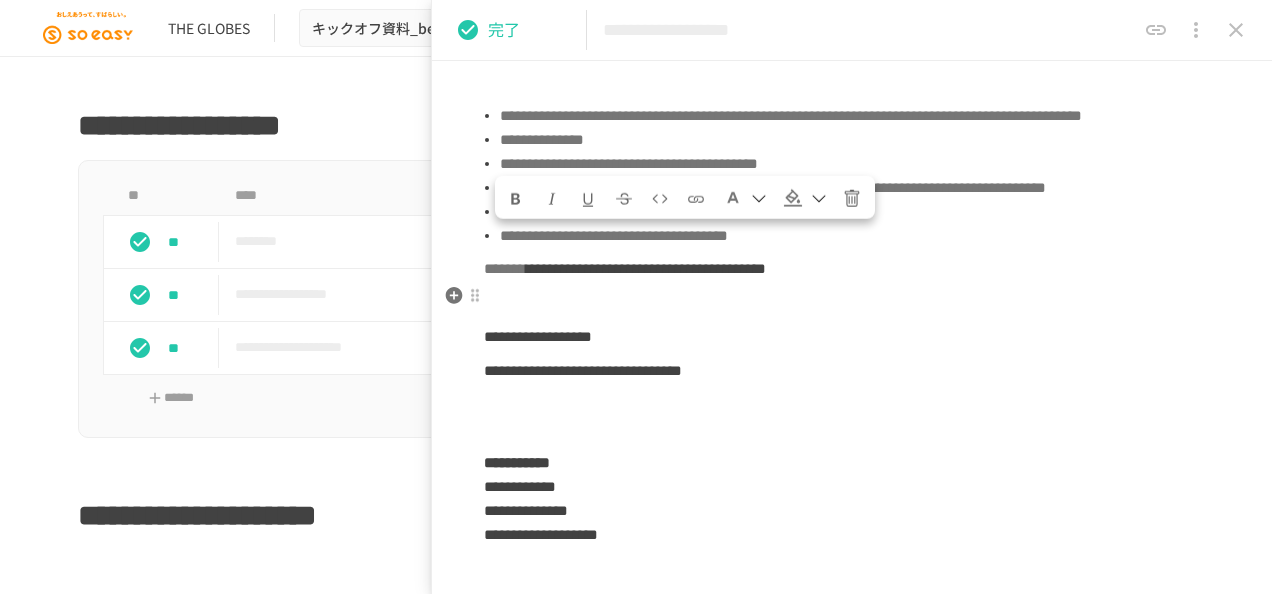 click on "**********" at bounding box center (852, 153) 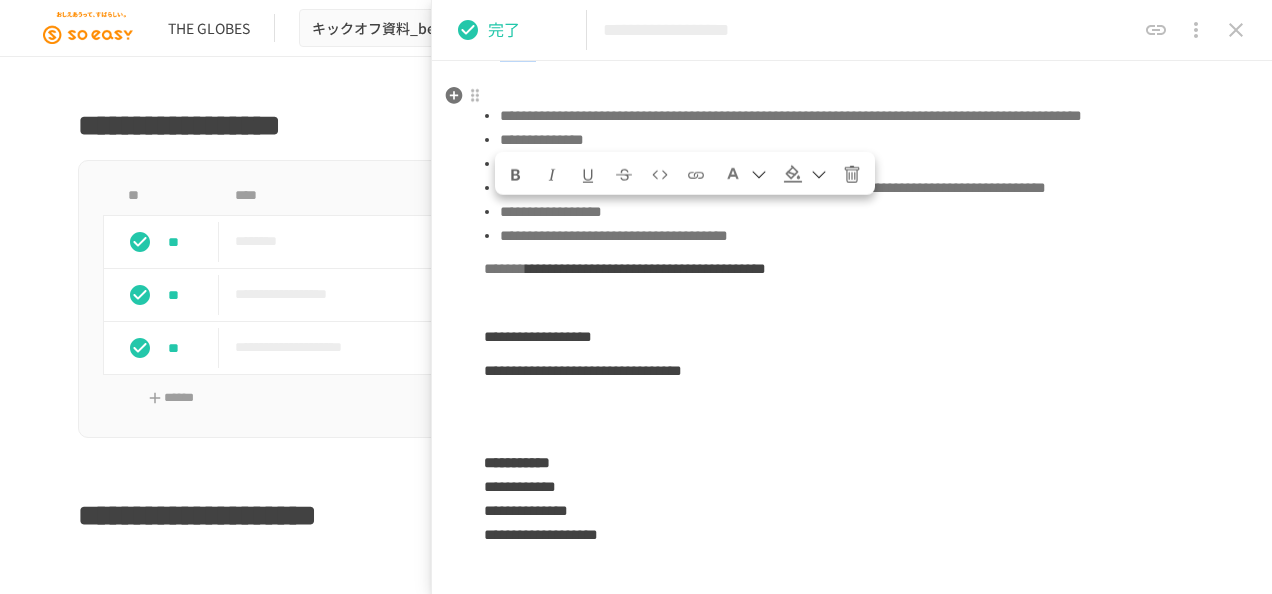 drag, startPoint x: 607, startPoint y: 263, endPoint x: 491, endPoint y: 220, distance: 123.71338 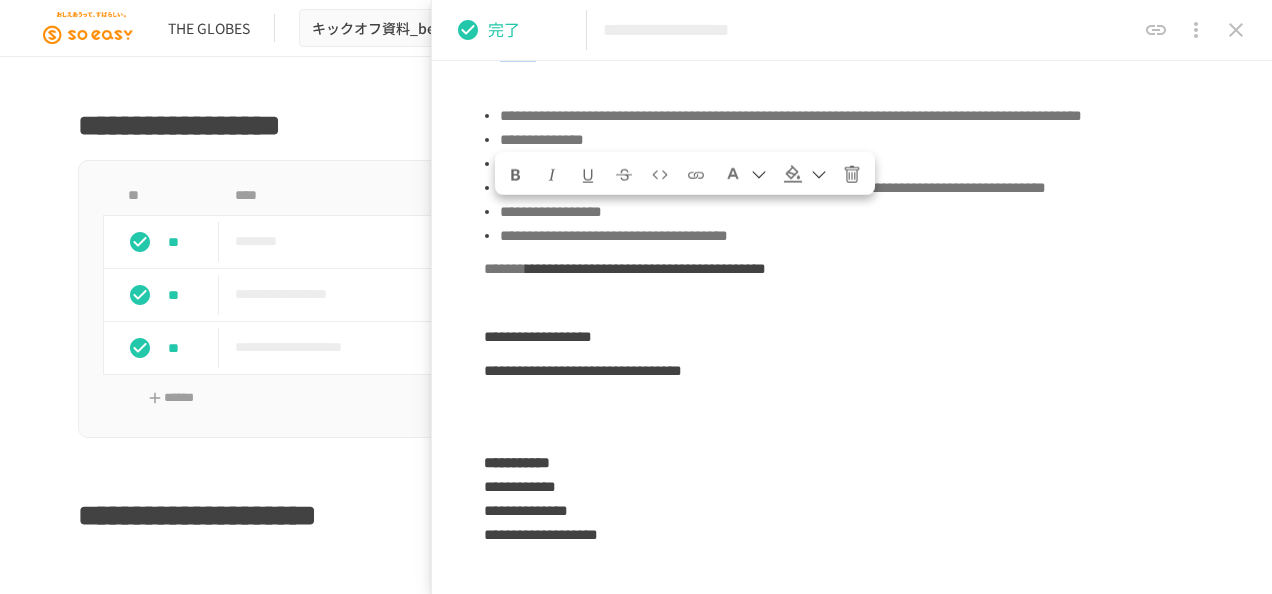 click 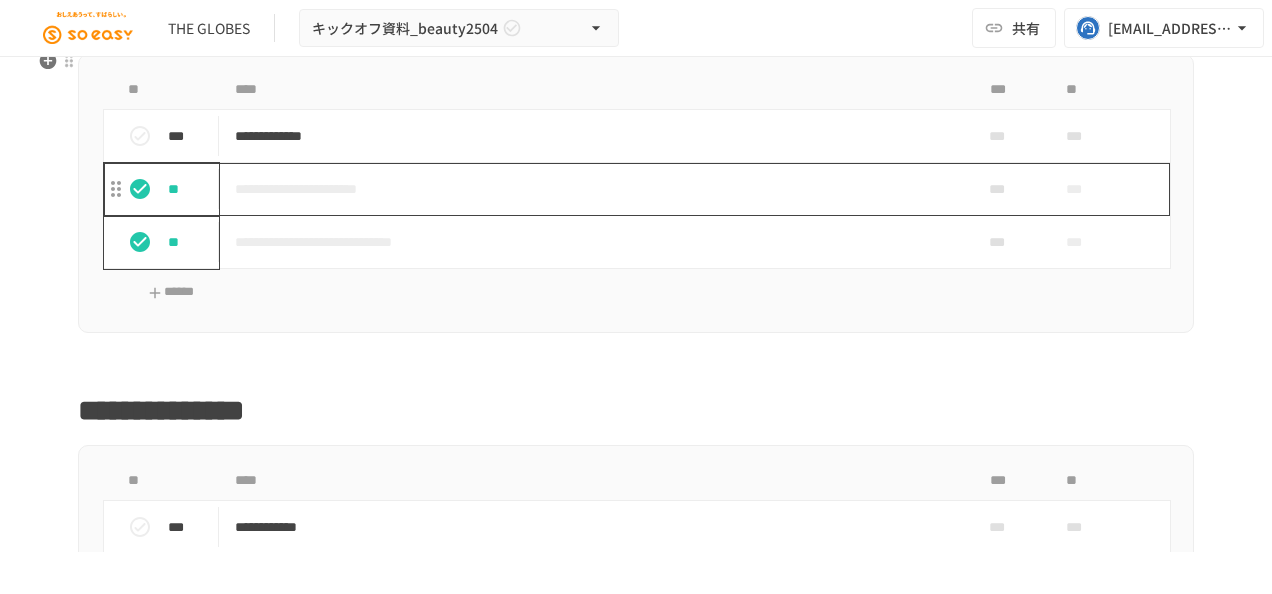 scroll, scrollTop: 2400, scrollLeft: 0, axis: vertical 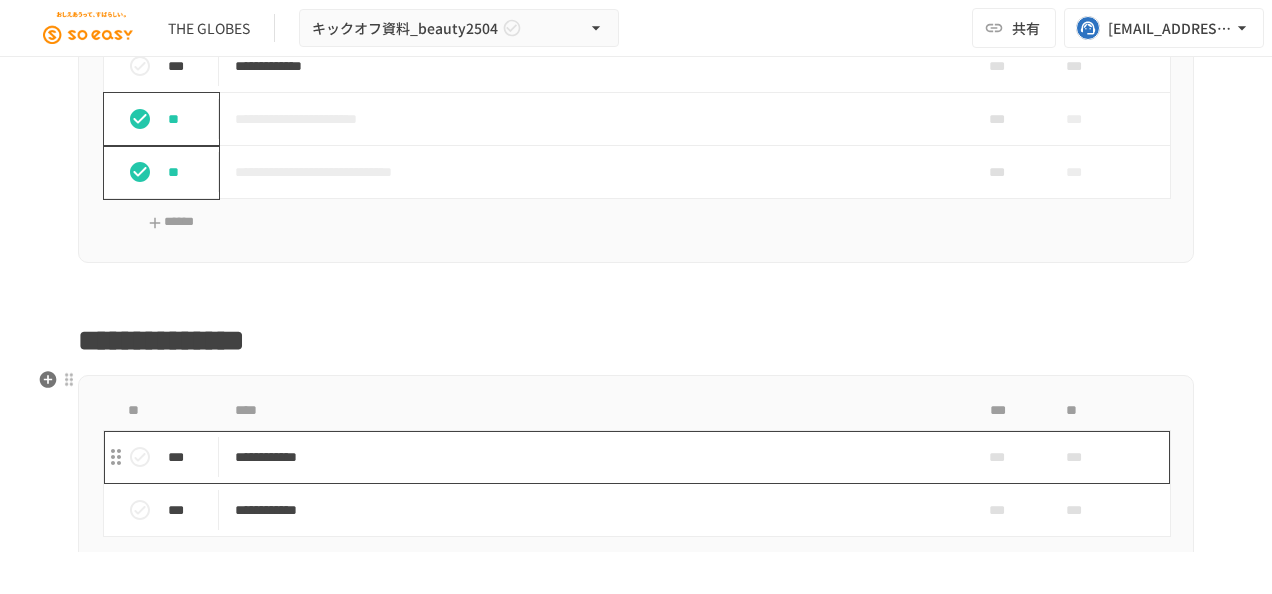 click on "**********" at bounding box center (594, 457) 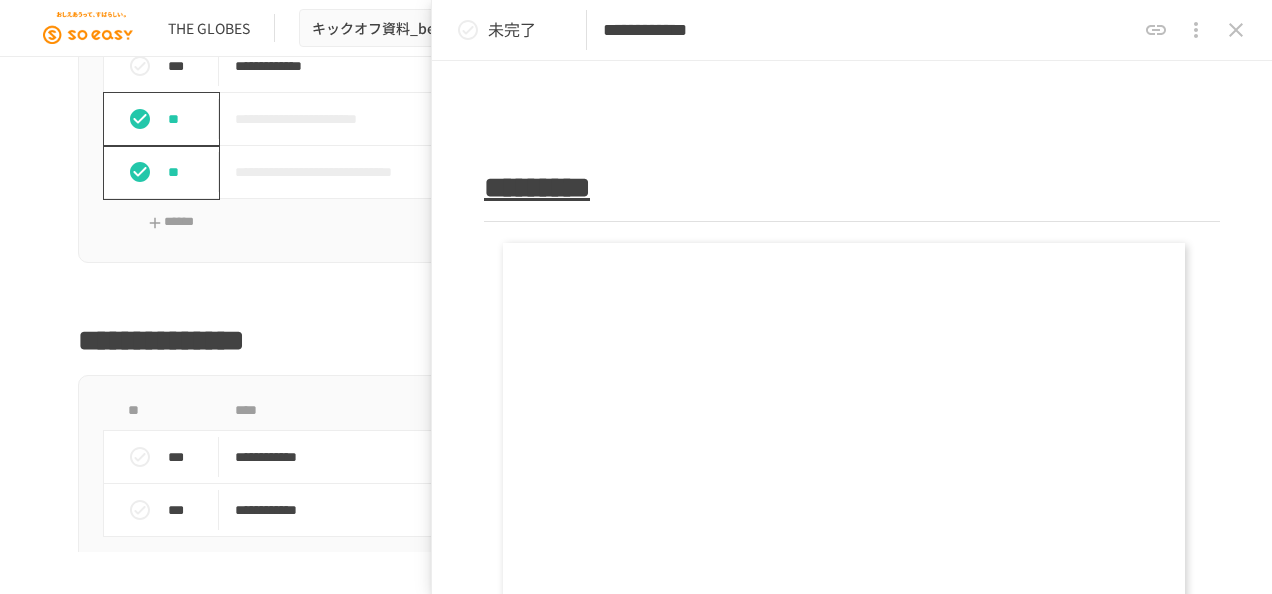 scroll, scrollTop: 9500, scrollLeft: 0, axis: vertical 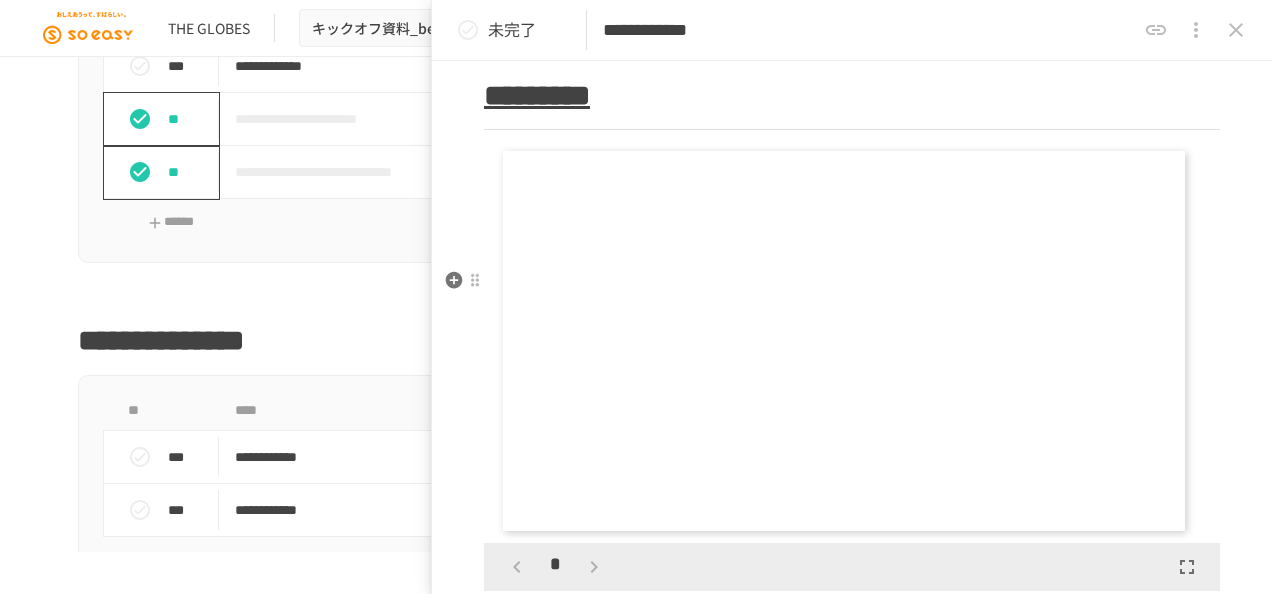 click on "**********" at bounding box center (852, -3715) 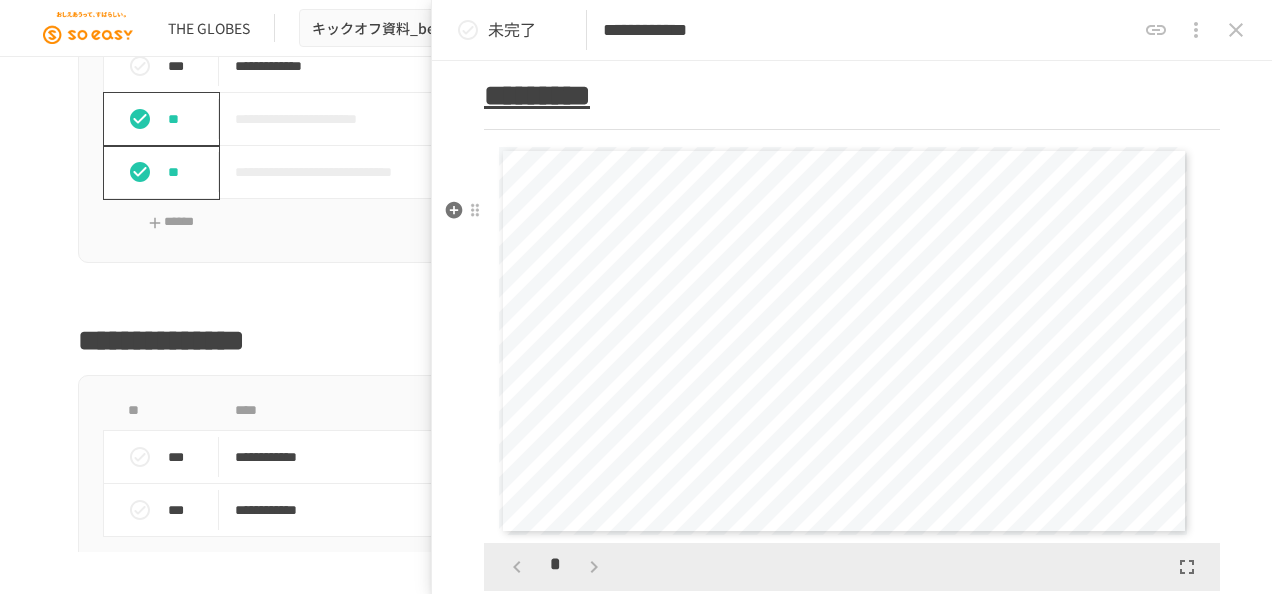 click on "**********" at bounding box center [852, -3715] 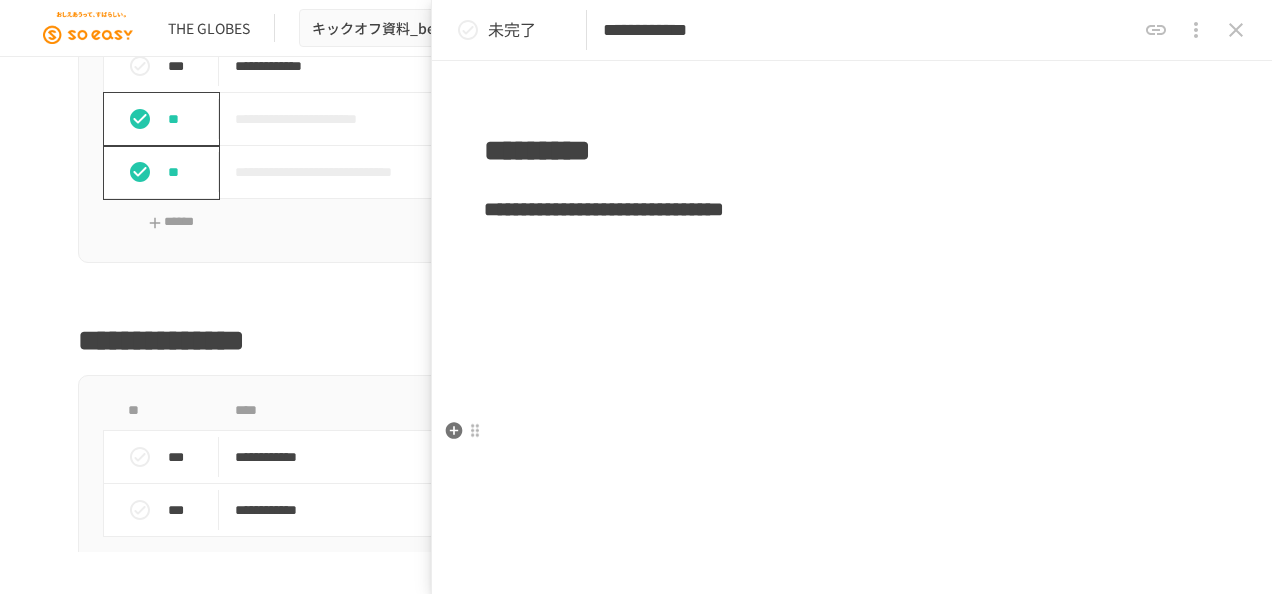 scroll, scrollTop: 10000, scrollLeft: 0, axis: vertical 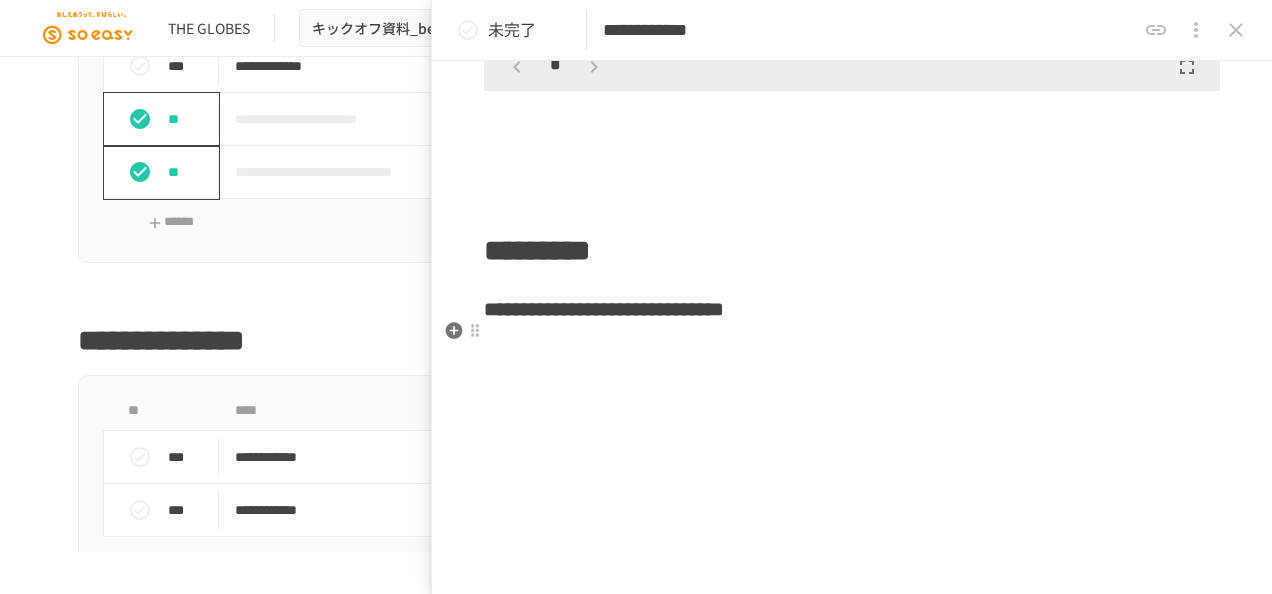click at bounding box center (852, 147) 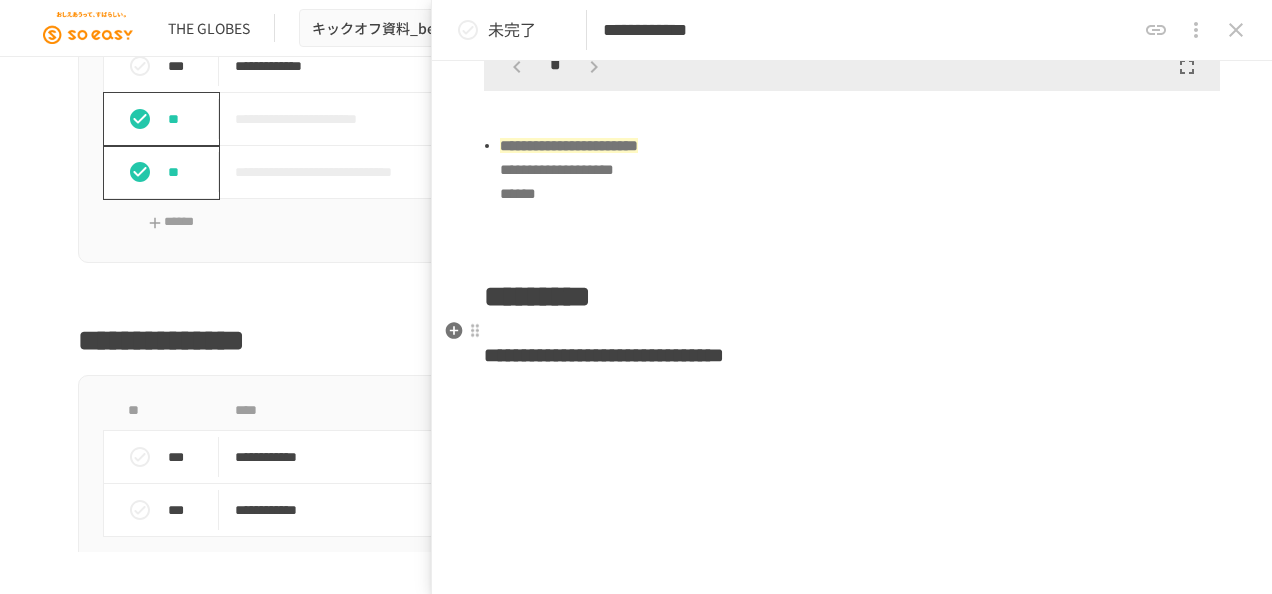 scroll, scrollTop: 10100, scrollLeft: 0, axis: vertical 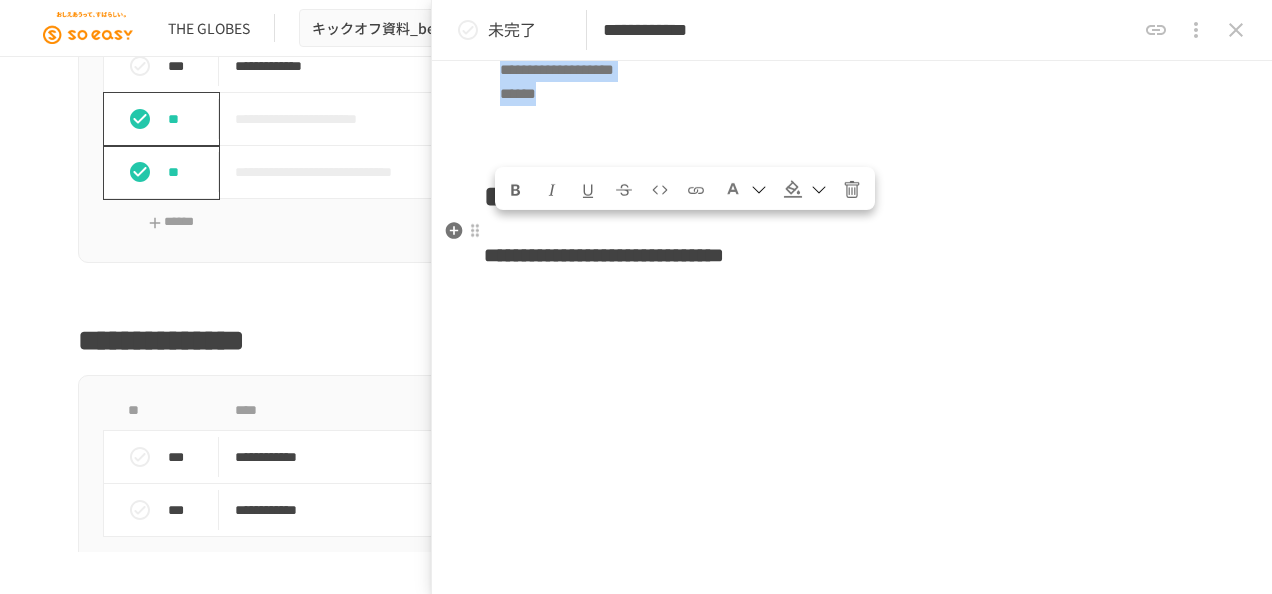drag, startPoint x: 607, startPoint y: 280, endPoint x: 502, endPoint y: 236, distance: 113.84639 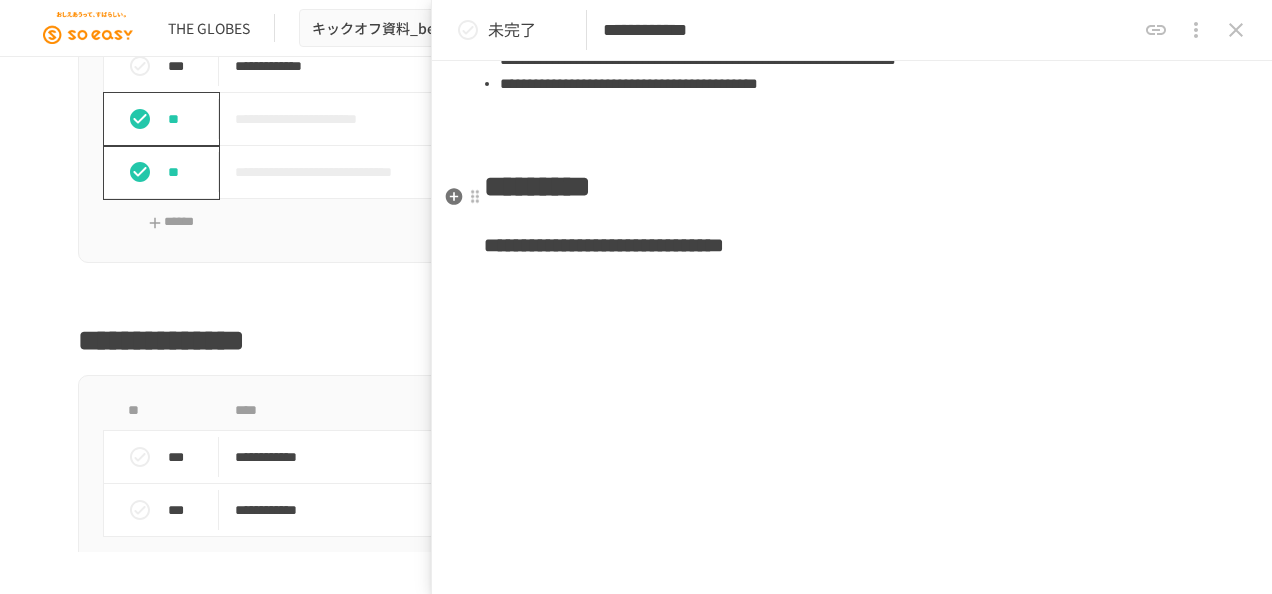 click on "**********" at bounding box center (860, 47) 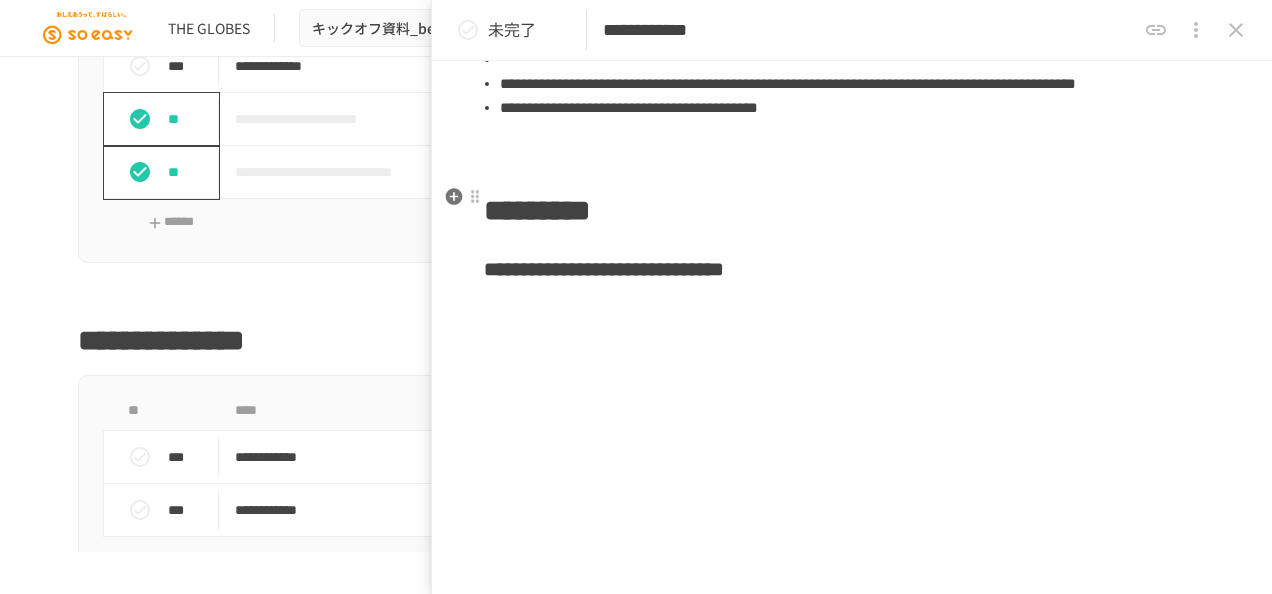 click on "**********" at bounding box center [852, -4285] 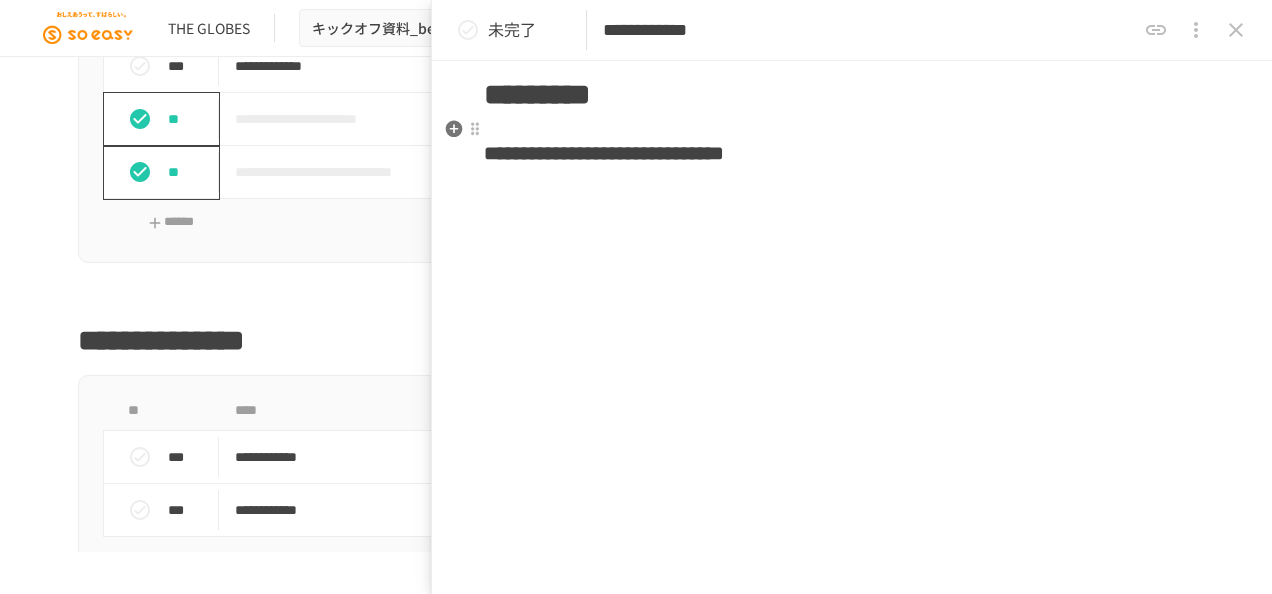 scroll, scrollTop: 9664, scrollLeft: 0, axis: vertical 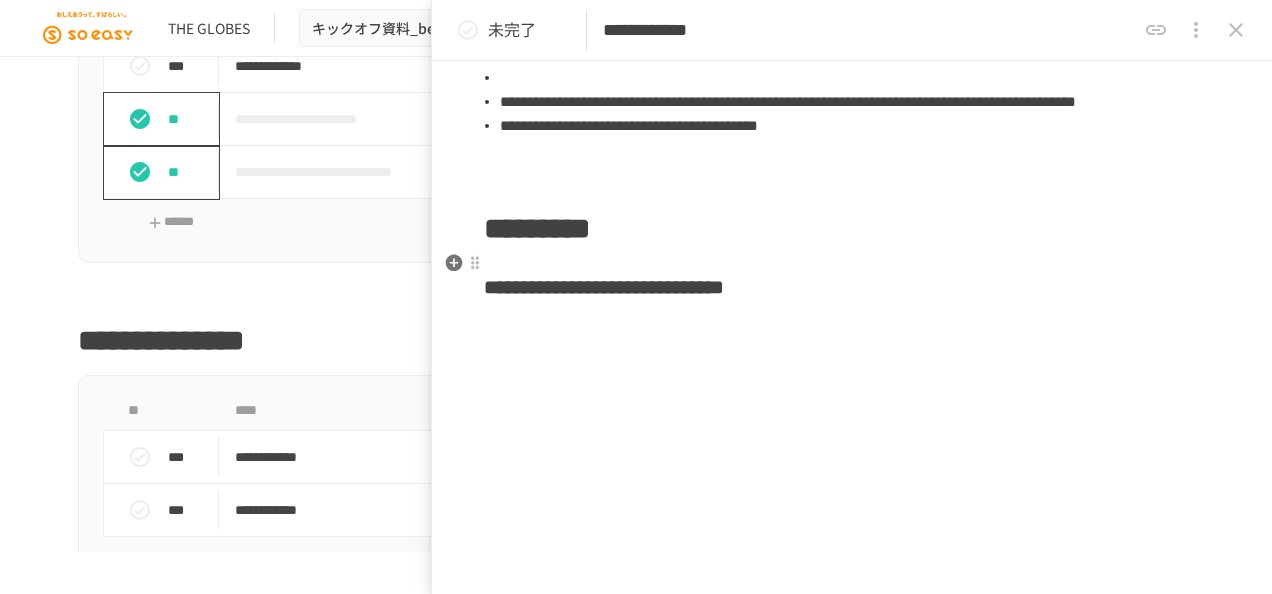 click on "**********" at bounding box center (852, -4058) 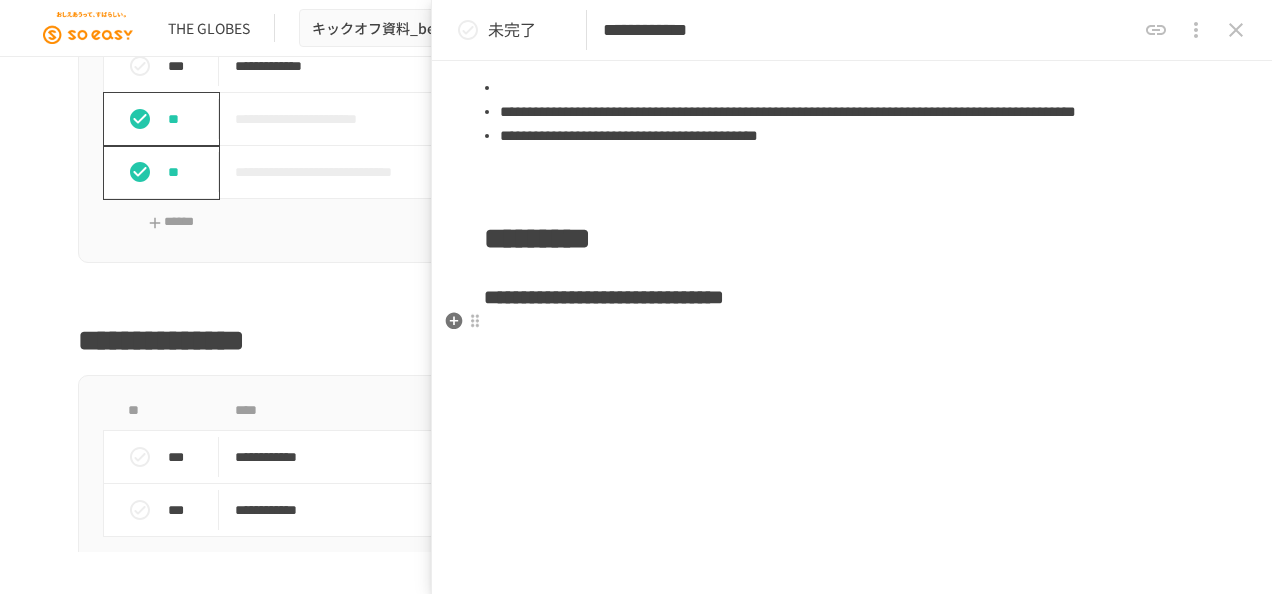 click at bounding box center [860, 88] 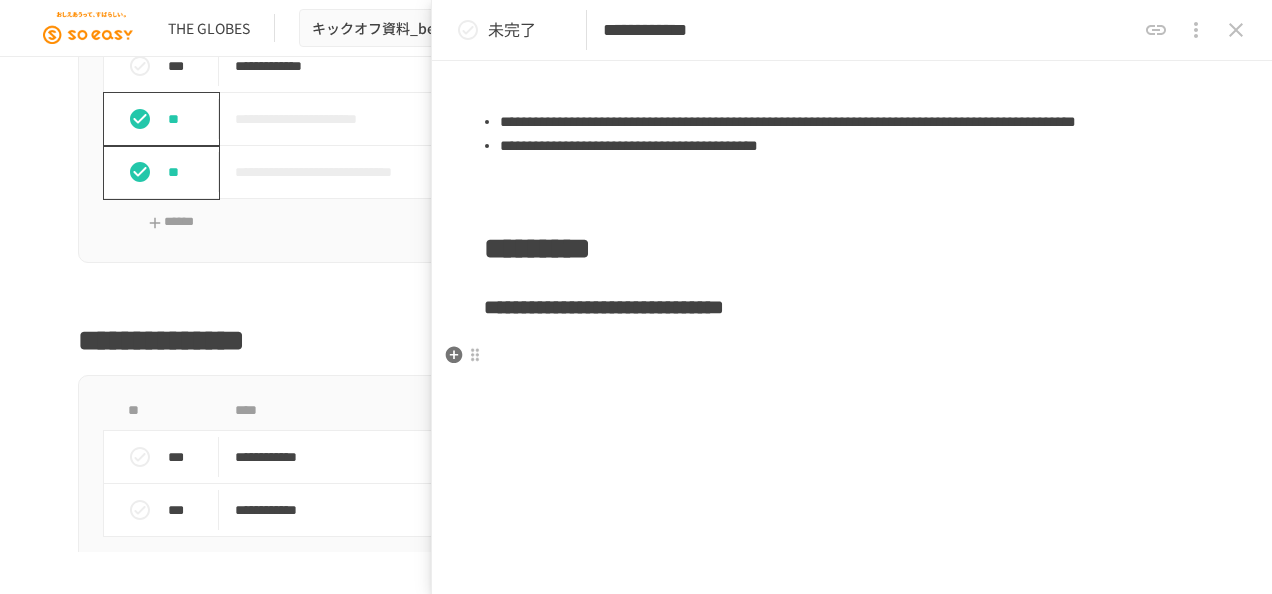 click on "**********" at bounding box center [852, -4048] 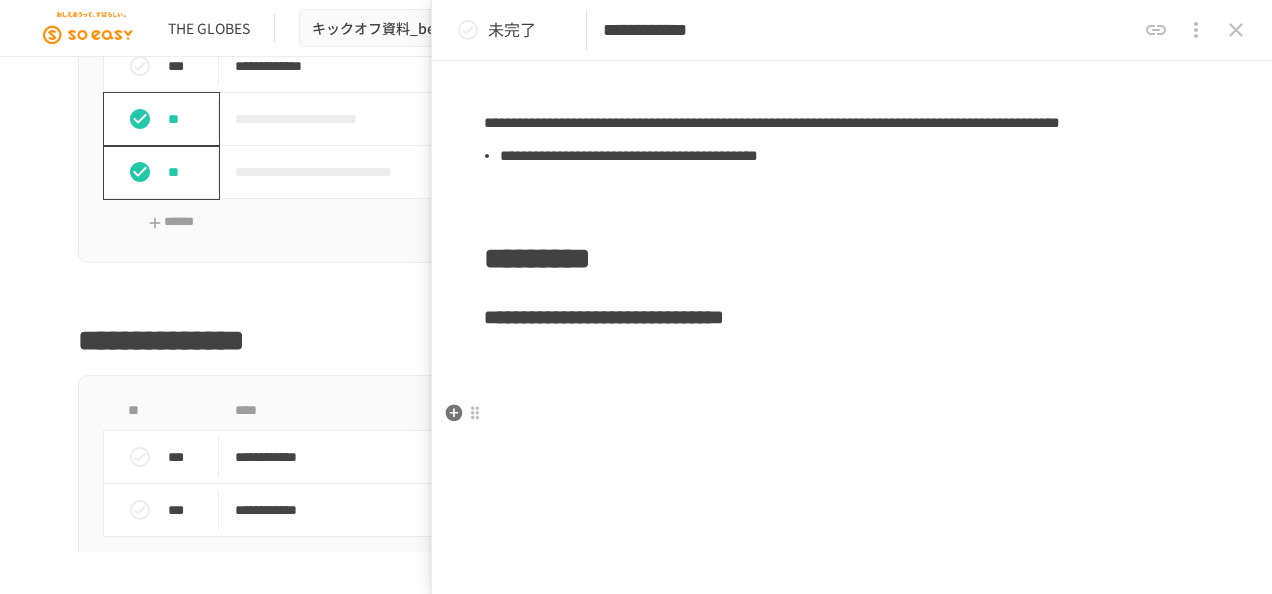 click on "**********" at bounding box center [852, -4043] 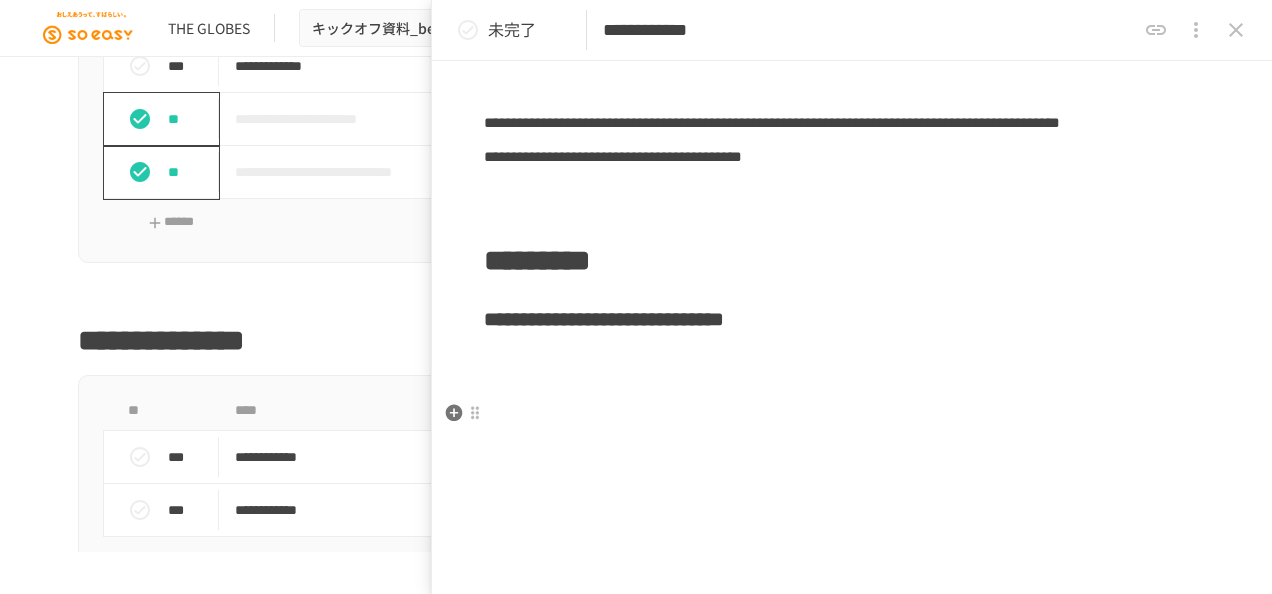 click on "**********" at bounding box center [852, 157] 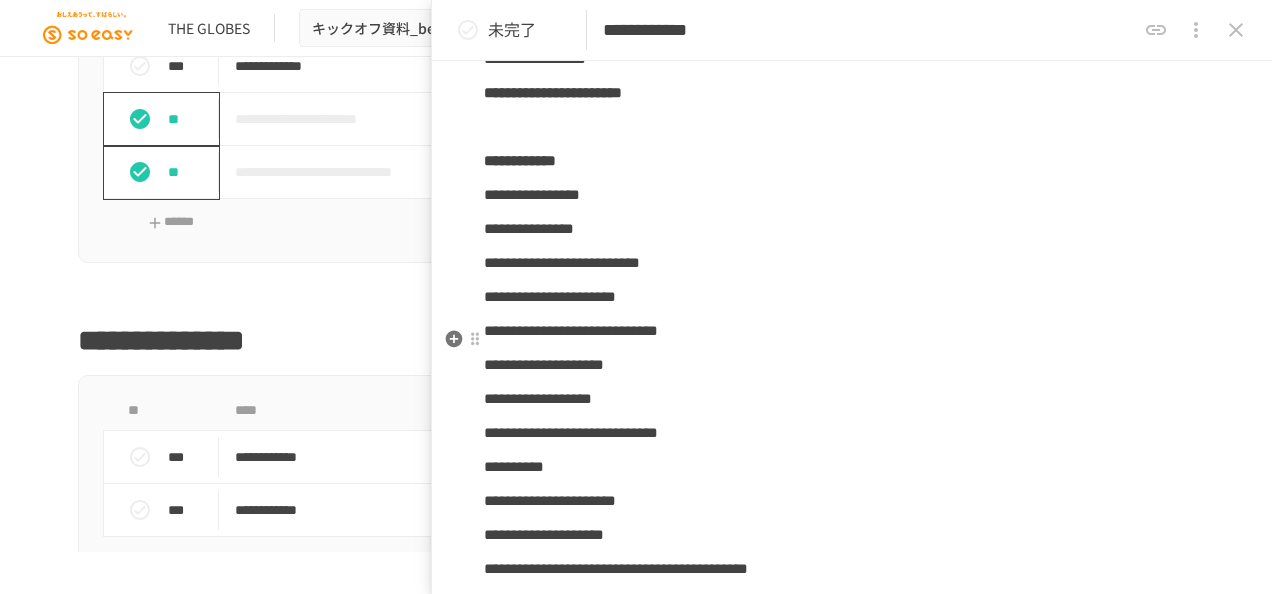 scroll, scrollTop: 10116, scrollLeft: 0, axis: vertical 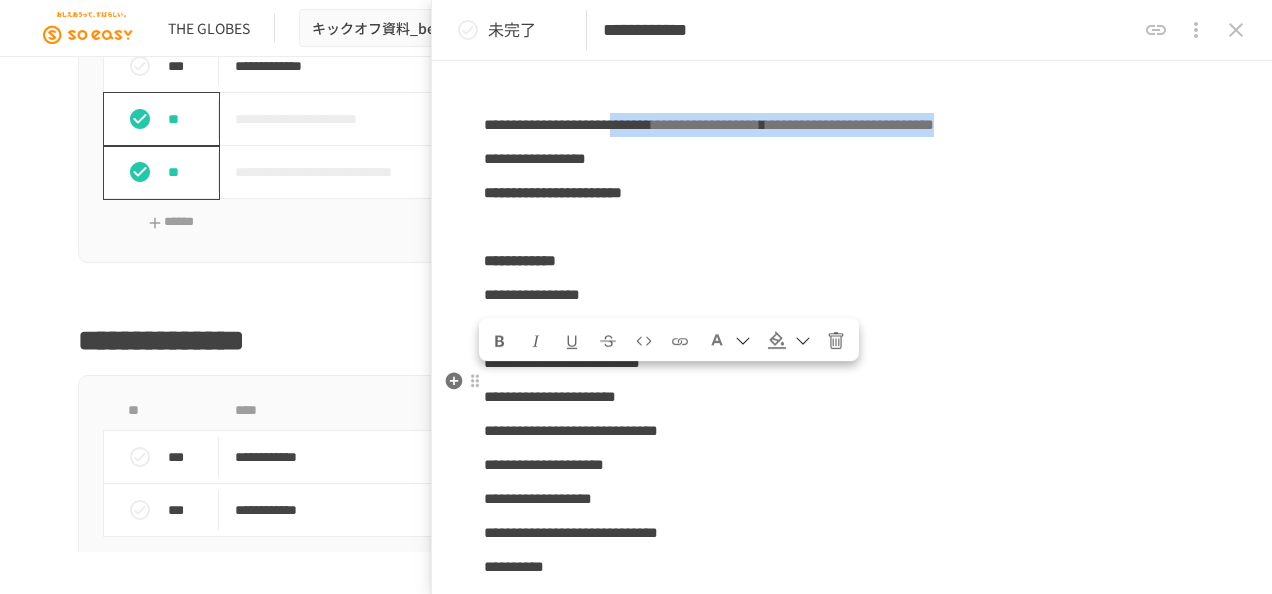 drag, startPoint x: 797, startPoint y: 384, endPoint x: 895, endPoint y: 396, distance: 98.731964 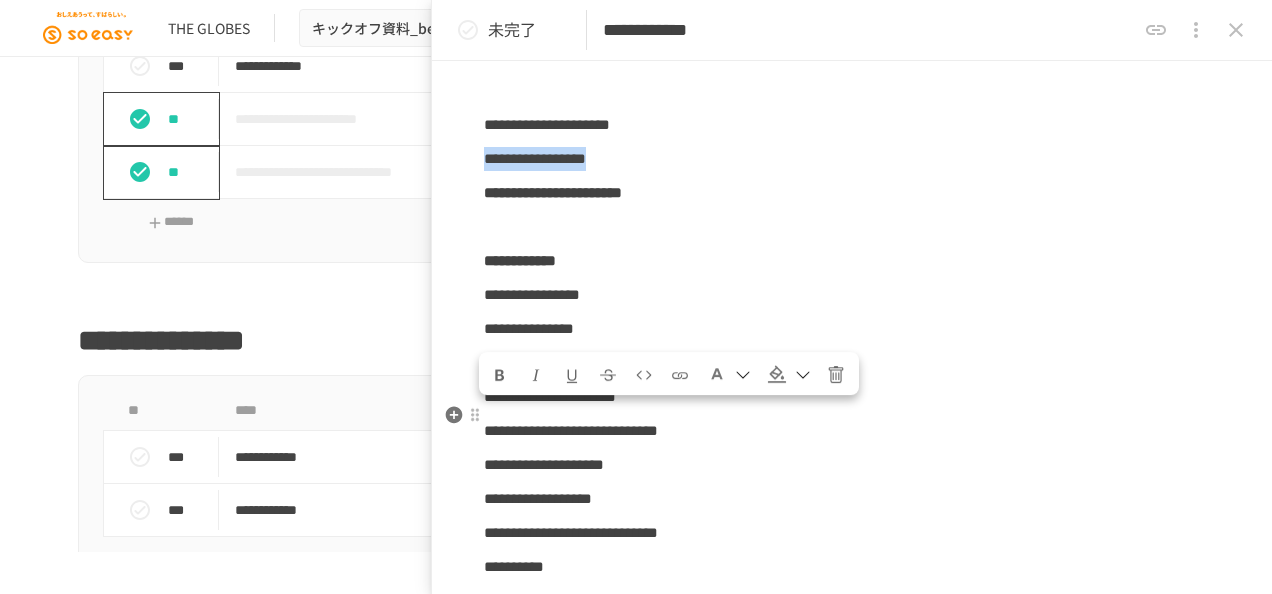 drag, startPoint x: 697, startPoint y: 416, endPoint x: 488, endPoint y: 424, distance: 209.15306 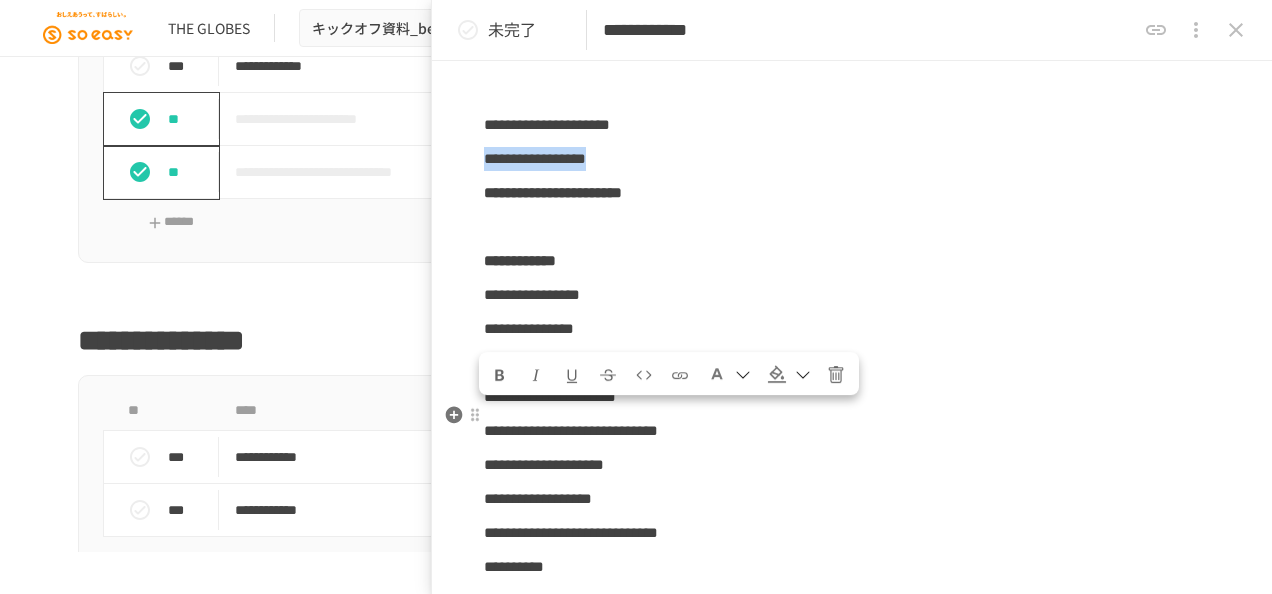 click on "**********" at bounding box center (852, 159) 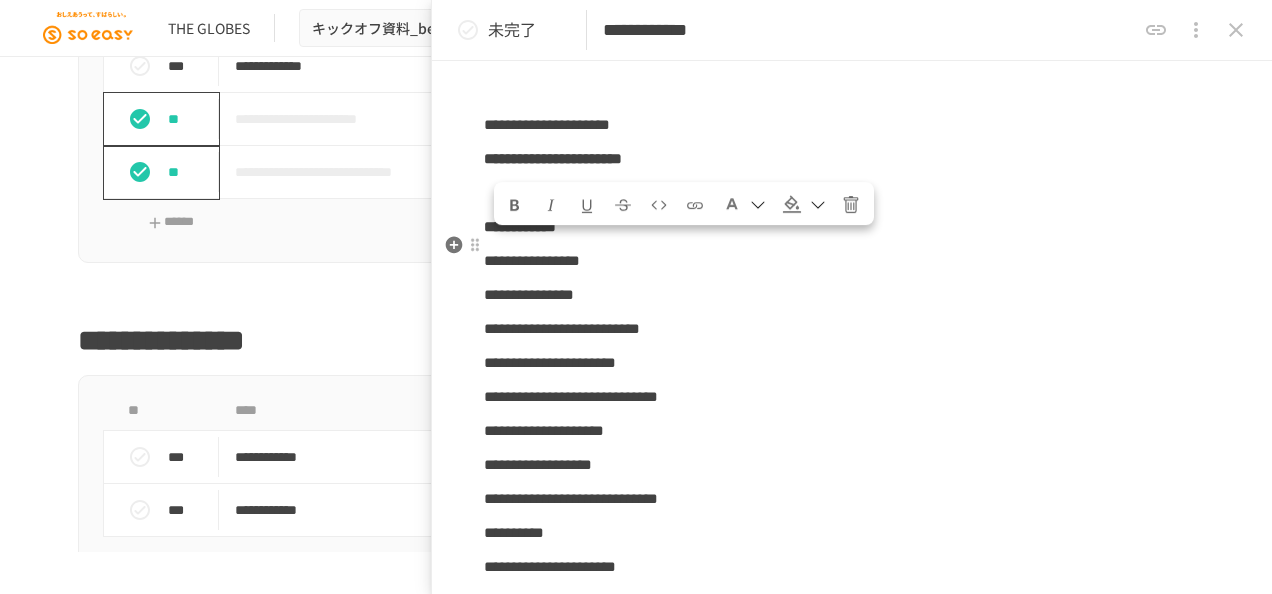 drag, startPoint x: 505, startPoint y: 249, endPoint x: 755, endPoint y: 256, distance: 250.09798 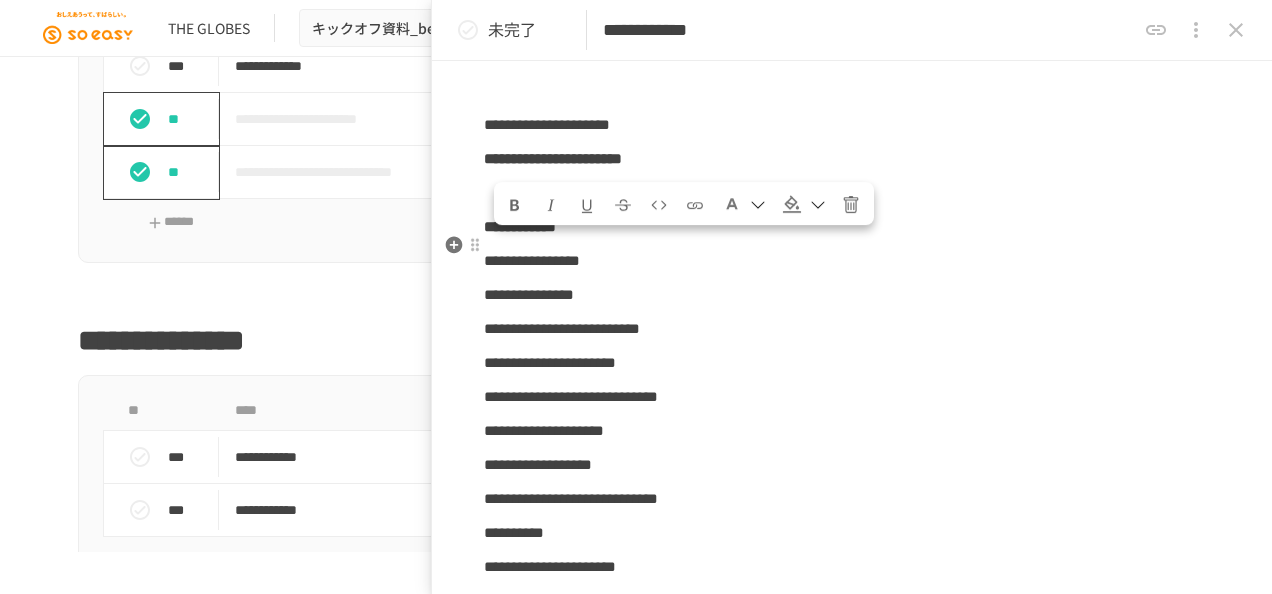 click on "**********" at bounding box center [852, -11] 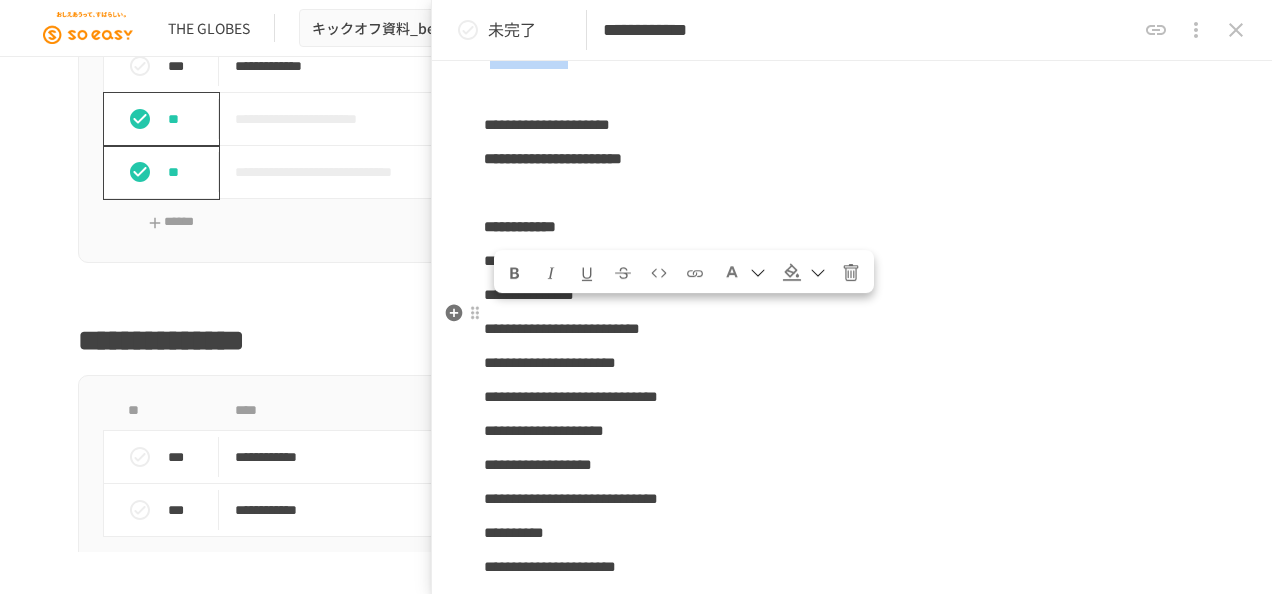 drag, startPoint x: 500, startPoint y: 319, endPoint x: 704, endPoint y: 307, distance: 204.35263 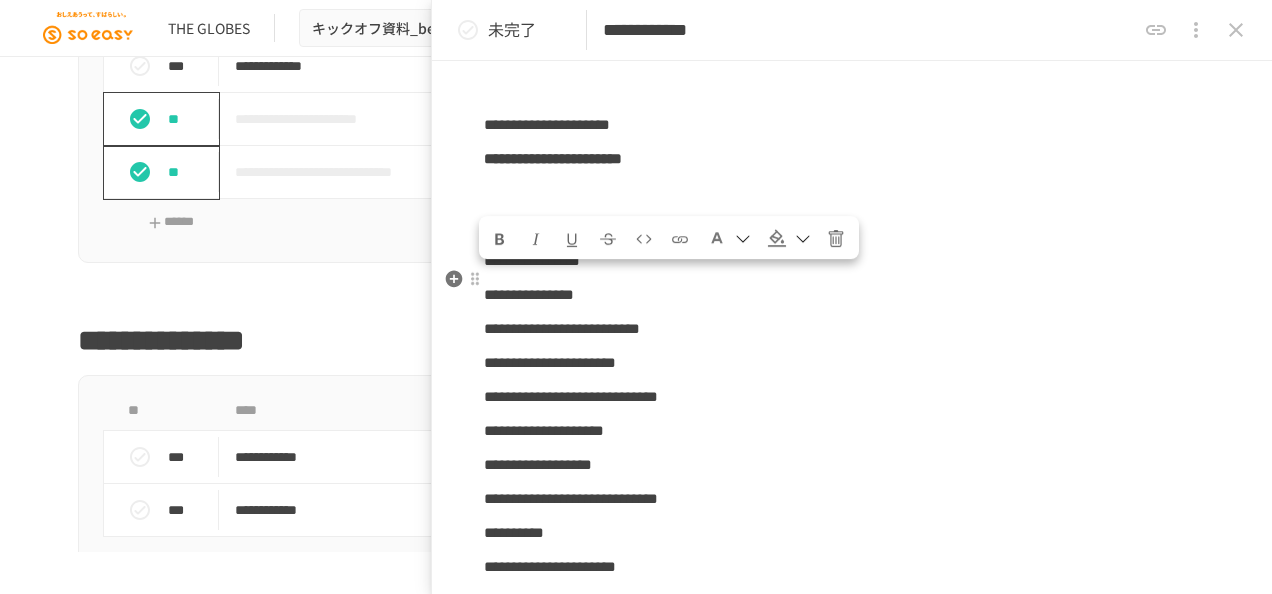 drag, startPoint x: 709, startPoint y: 287, endPoint x: 484, endPoint y: 290, distance: 225.02 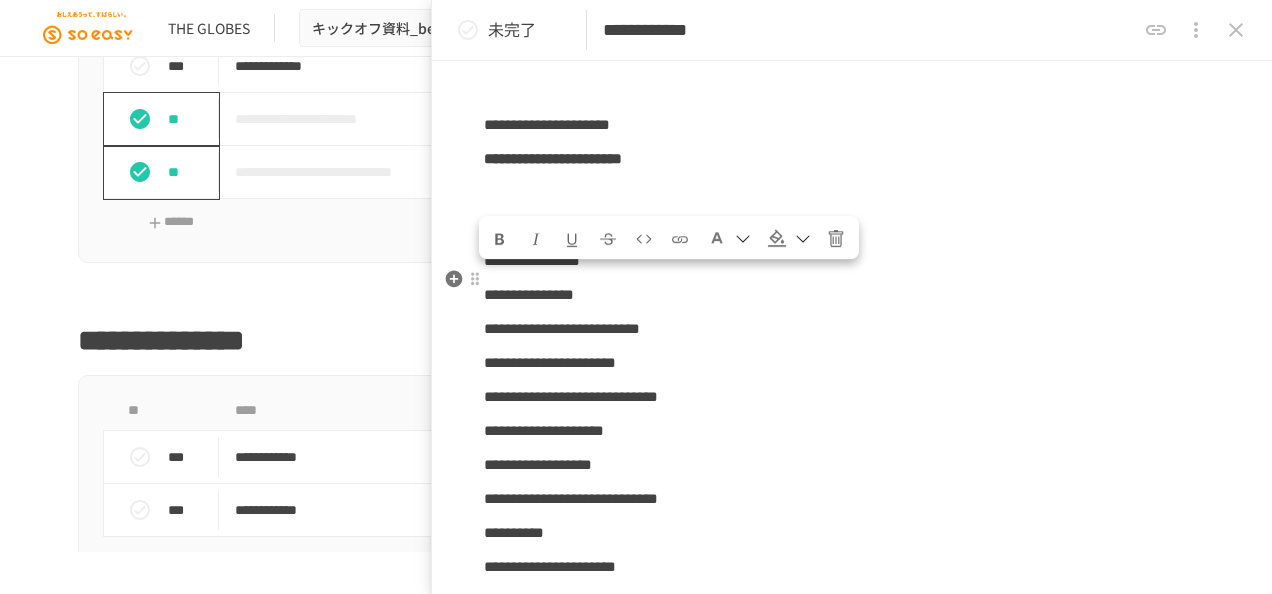 click on "**********" at bounding box center [852, 23] 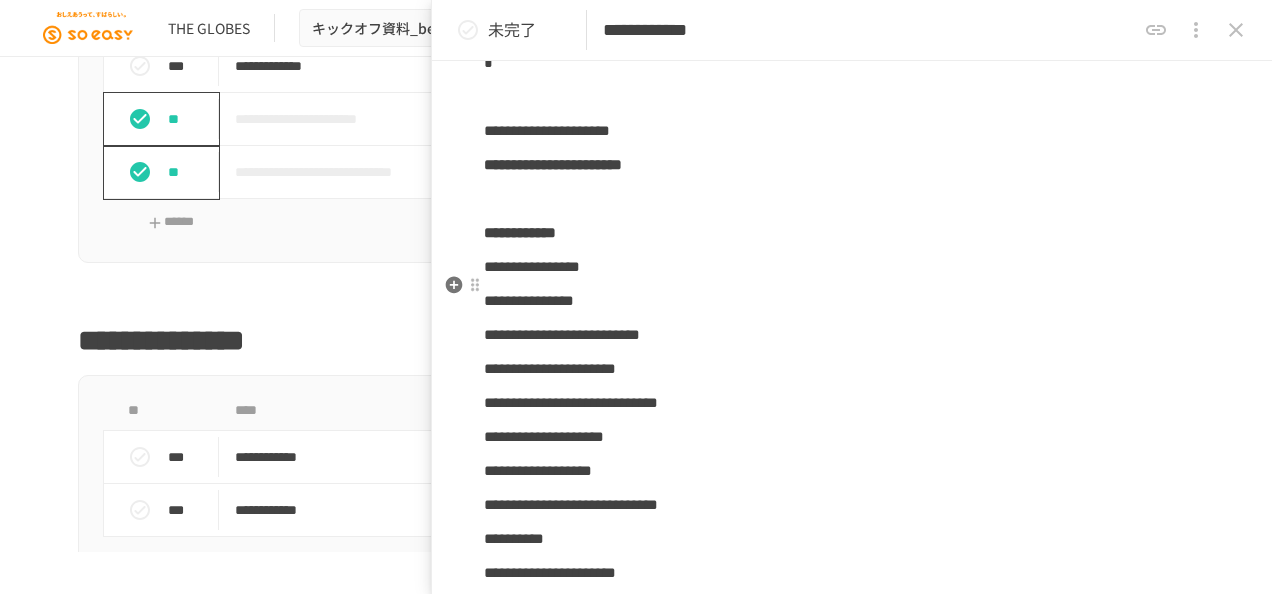 scroll, scrollTop: 10016, scrollLeft: 0, axis: vertical 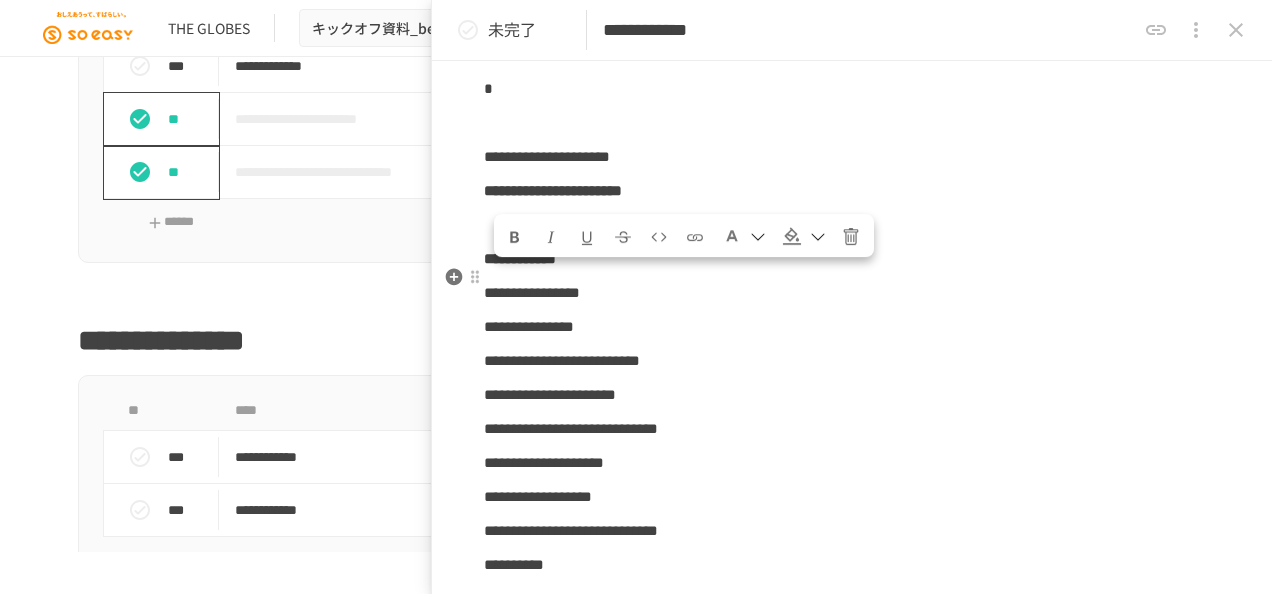 drag, startPoint x: 500, startPoint y: 276, endPoint x: 696, endPoint y: 284, distance: 196.1632 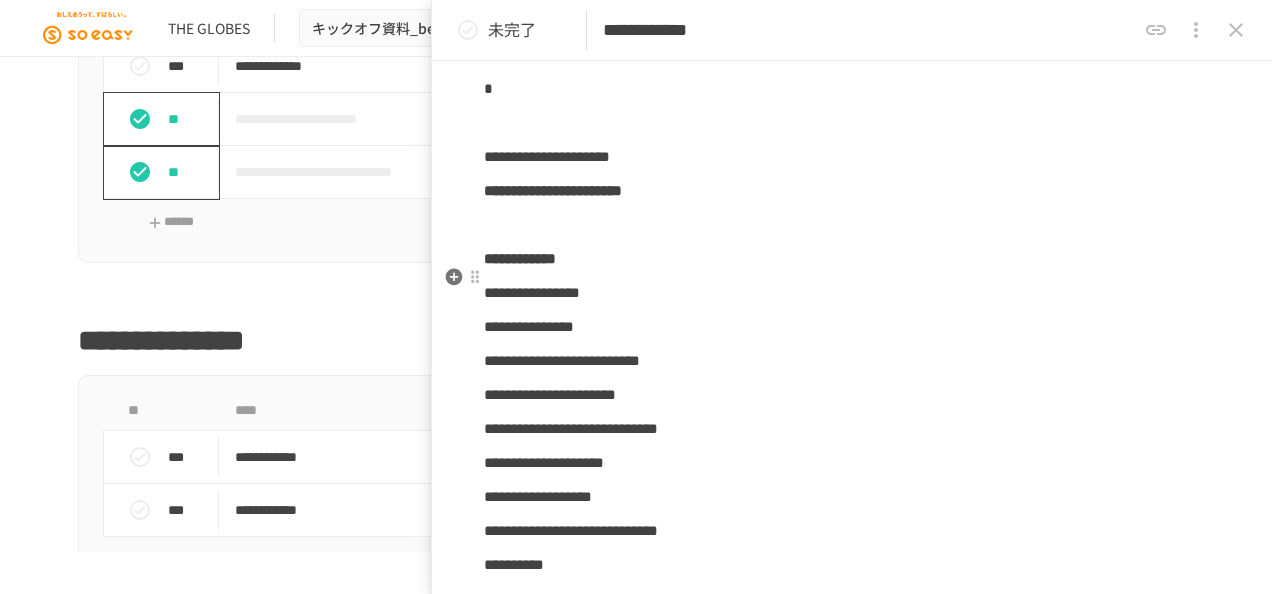 click on "**" at bounding box center (852, 21) 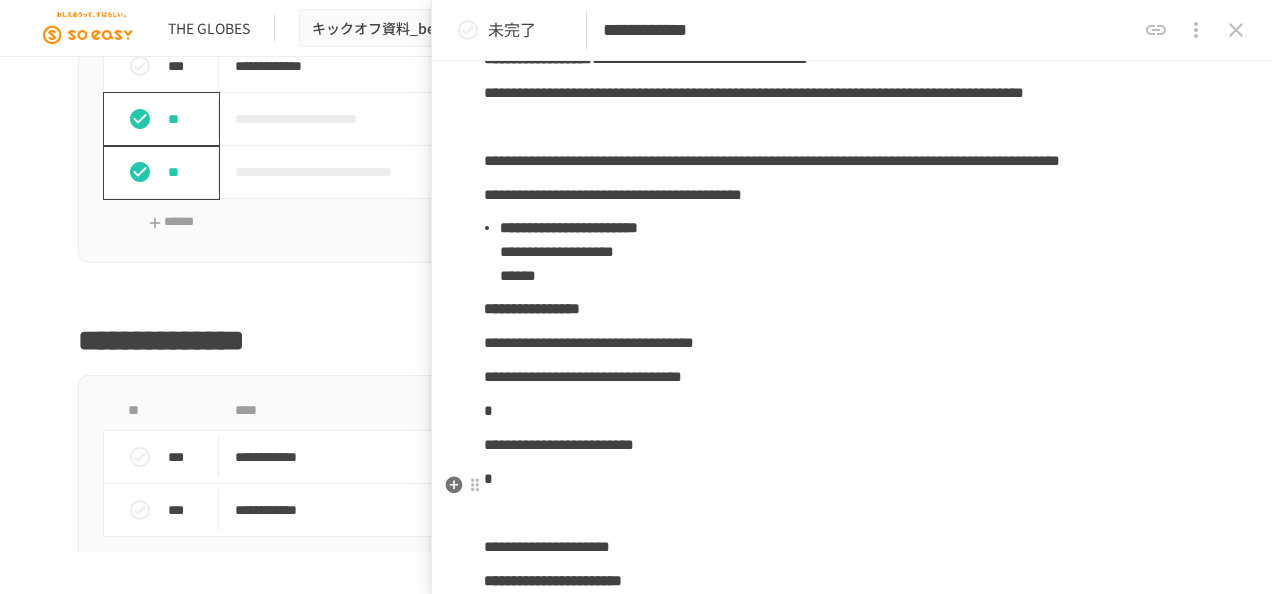 scroll, scrollTop: 9616, scrollLeft: 0, axis: vertical 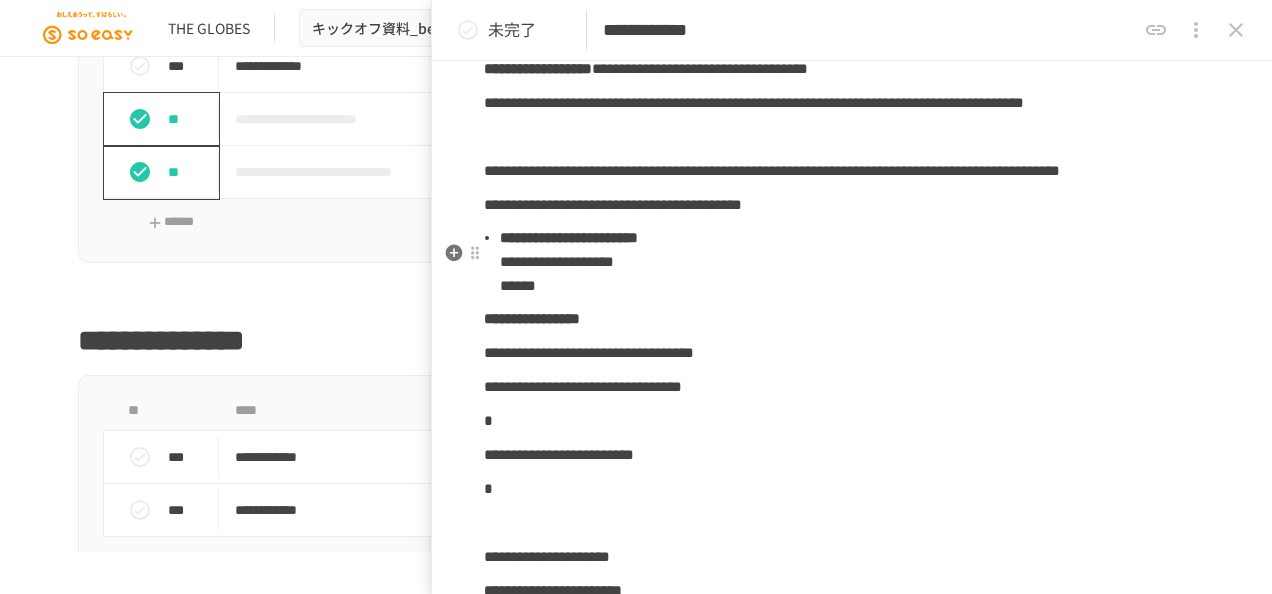 click on "**********" at bounding box center [538, 68] 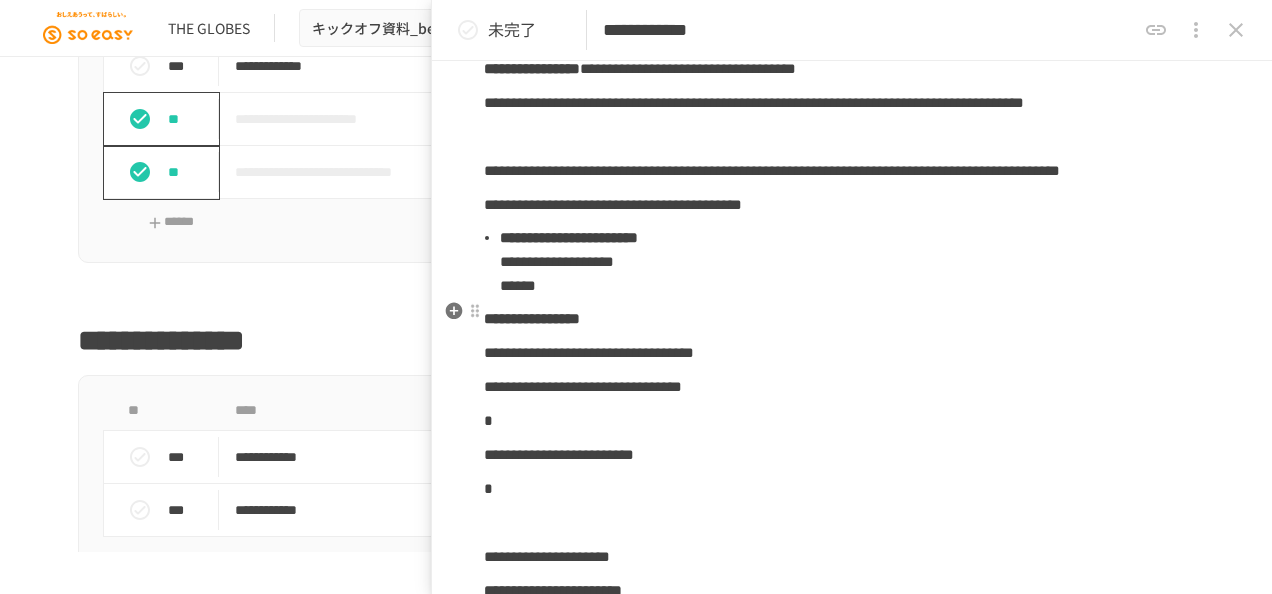 click on "**********" at bounding box center (754, 102) 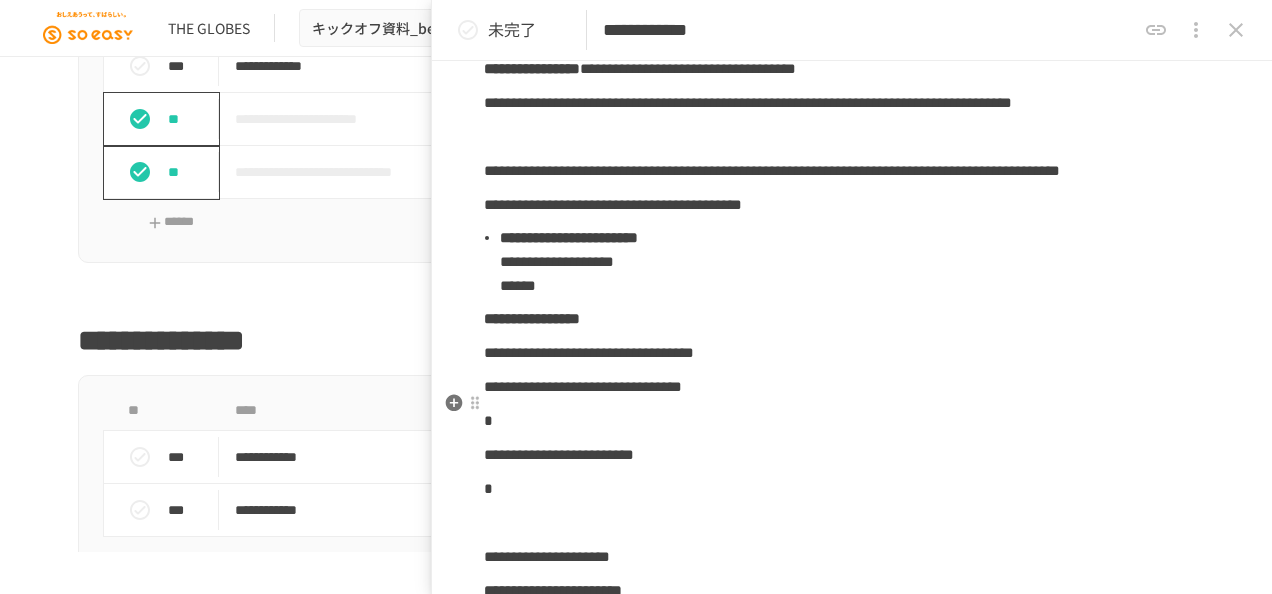 click on "**********" at bounding box center [772, 170] 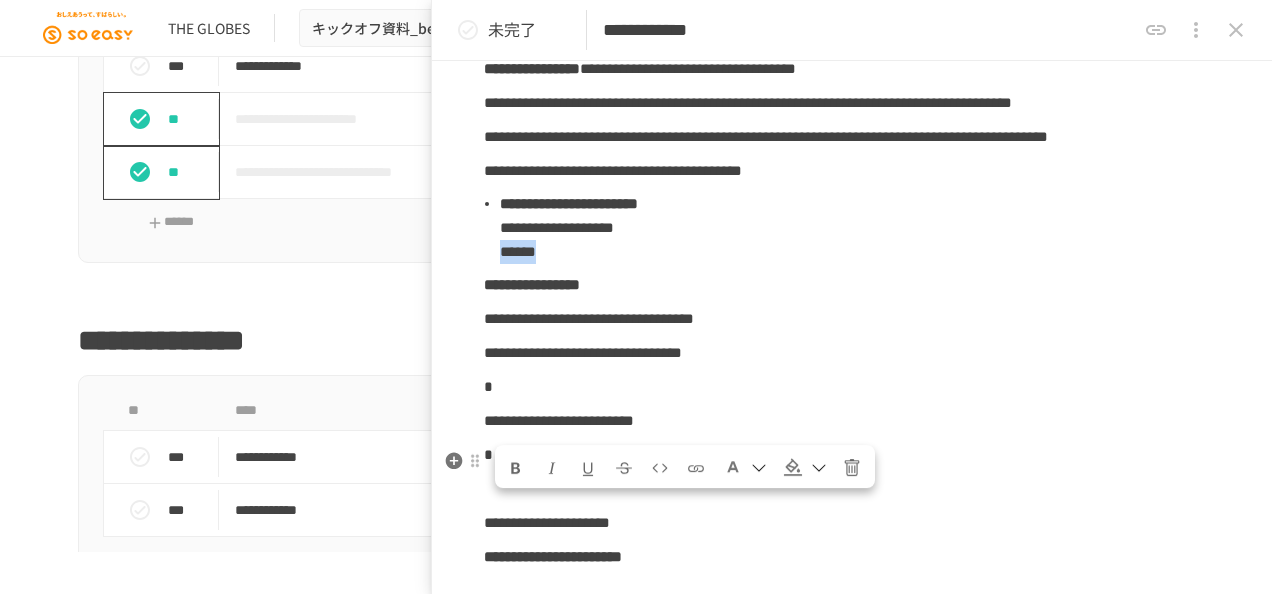 drag, startPoint x: 608, startPoint y: 506, endPoint x: 486, endPoint y: 506, distance: 122 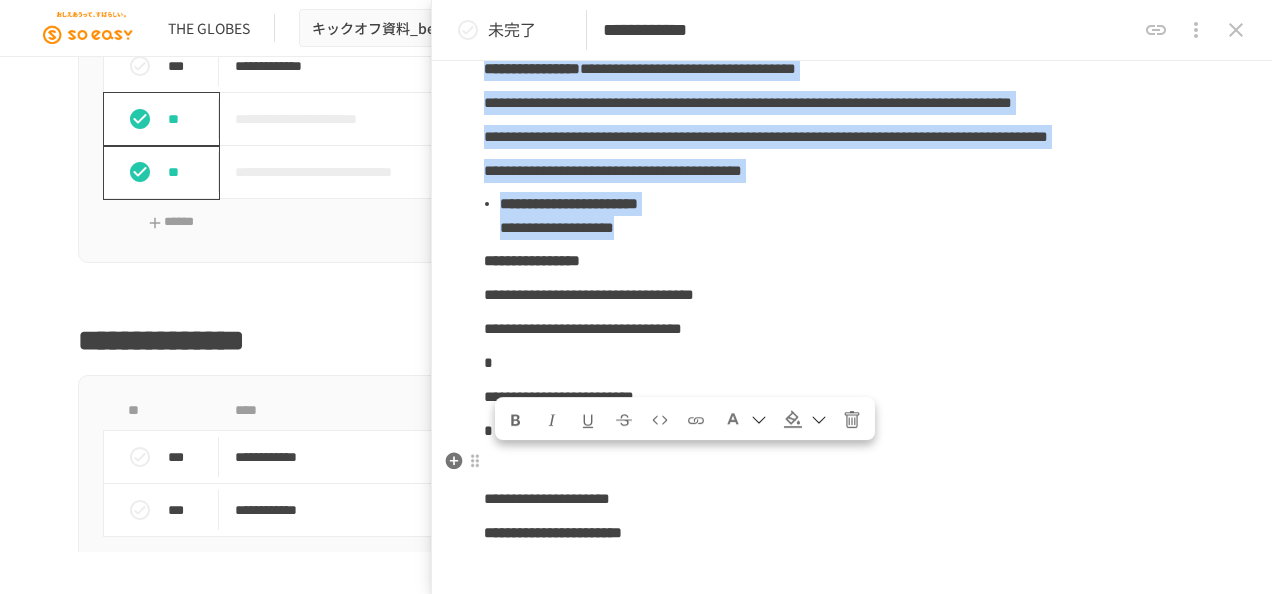 drag, startPoint x: 720, startPoint y: 480, endPoint x: 483, endPoint y: 468, distance: 237.3036 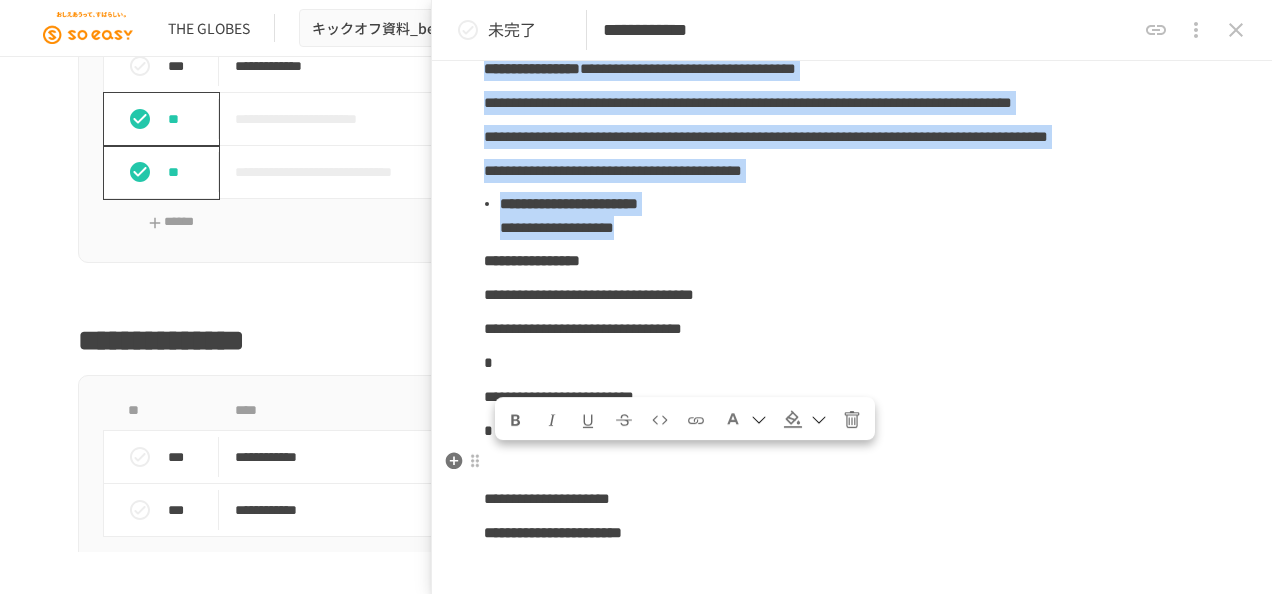 click on "**********" at bounding box center [852, -3421] 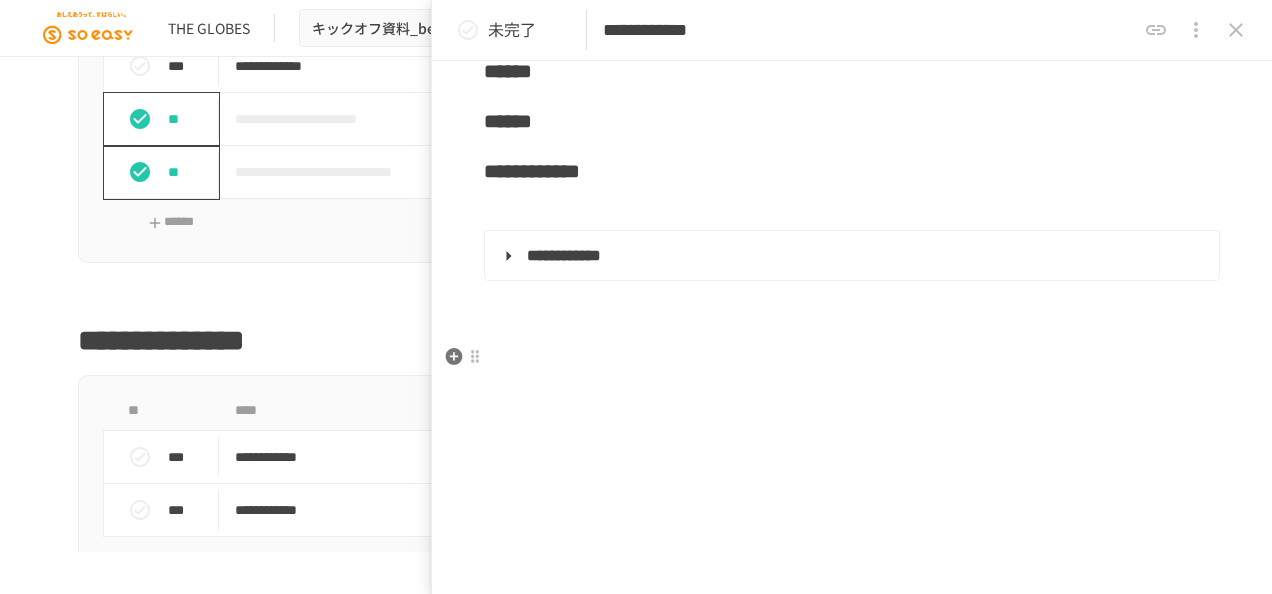 scroll, scrollTop: 4384, scrollLeft: 0, axis: vertical 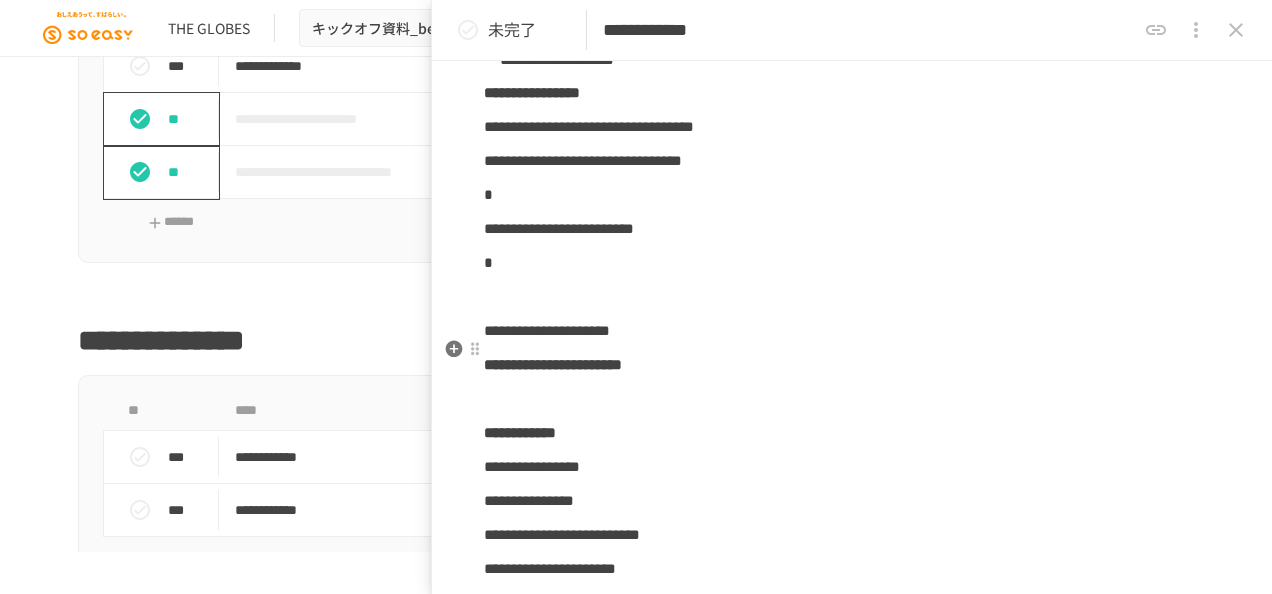 click on "**********" at bounding box center (852, 93) 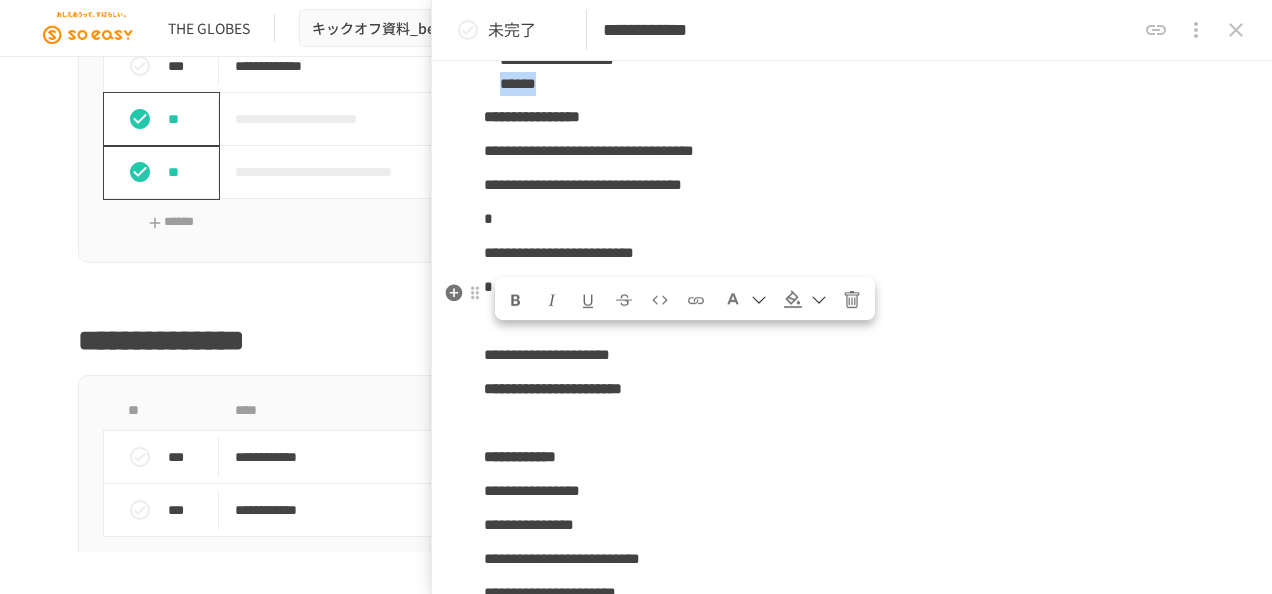 click on "**********" at bounding box center (860, 60) 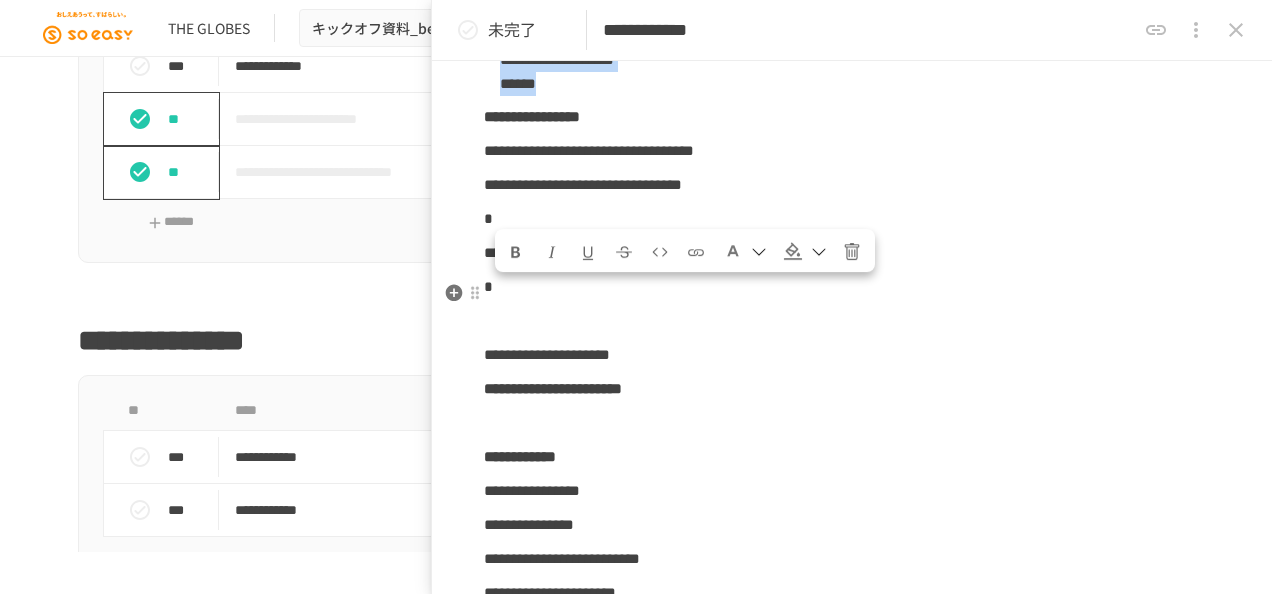 drag, startPoint x: 666, startPoint y: 332, endPoint x: 499, endPoint y: 294, distance: 171.2688 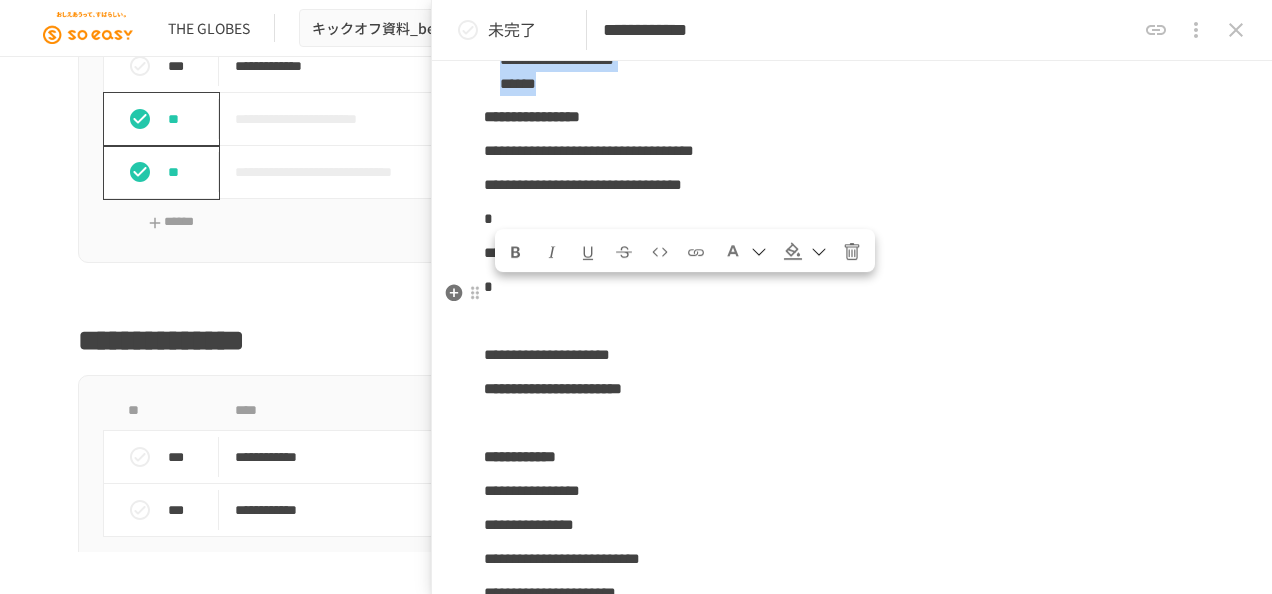 click on "**********" at bounding box center (852, -3731) 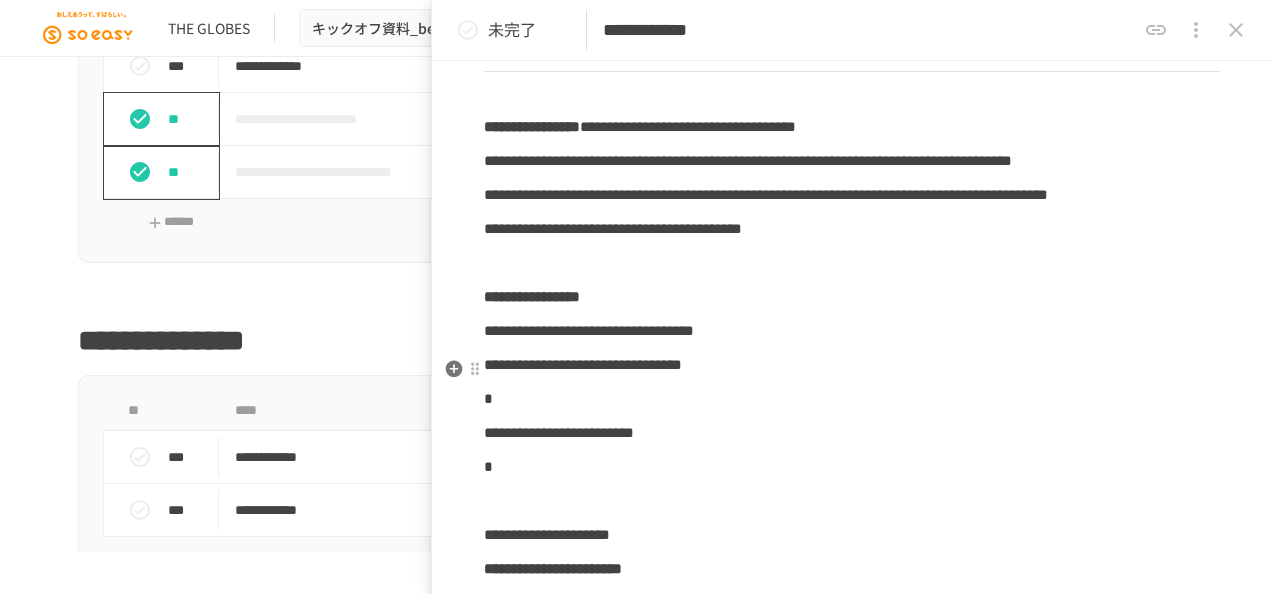 scroll, scrollTop: 9484, scrollLeft: 0, axis: vertical 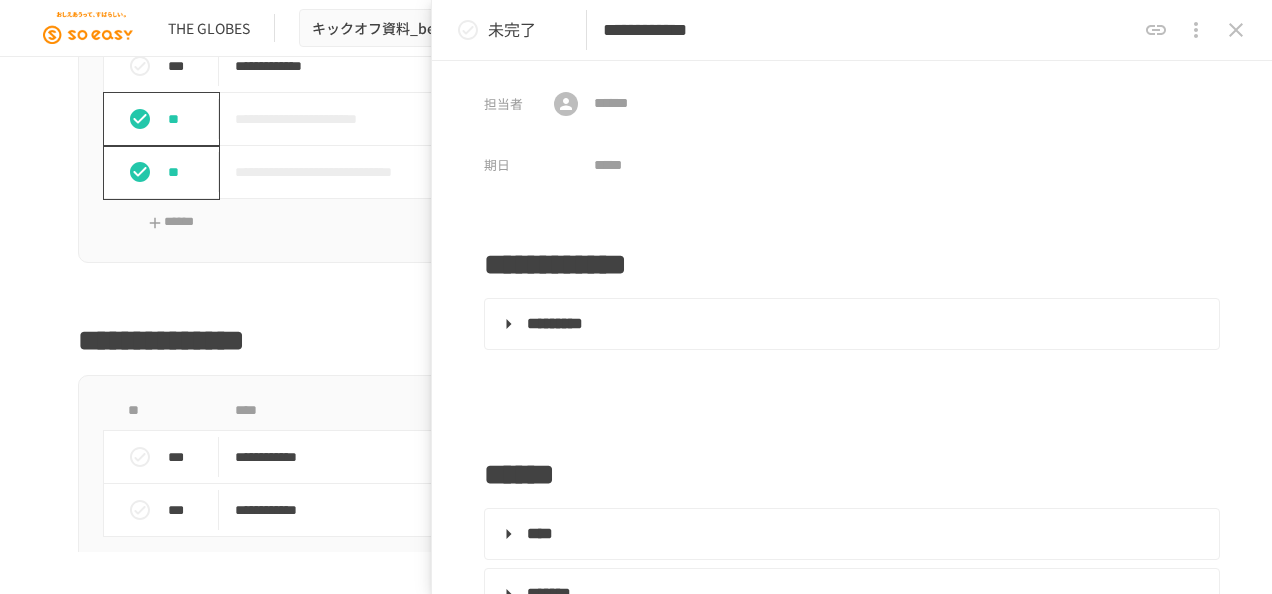 click at bounding box center [1236, 30] 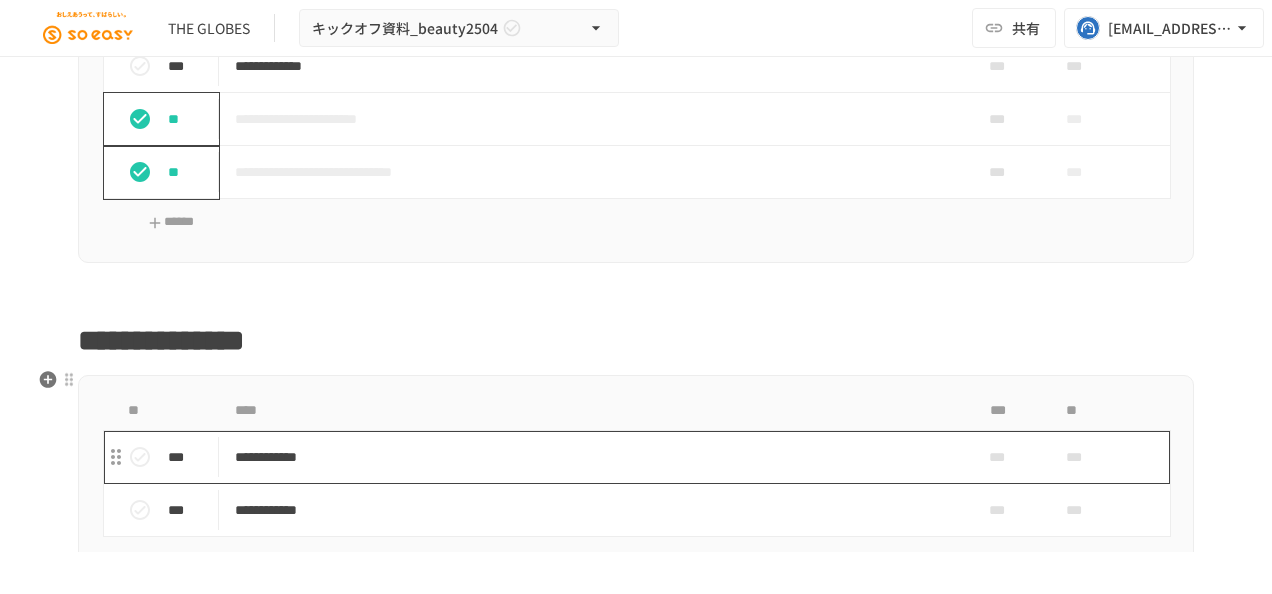 click on "**********" at bounding box center (594, 457) 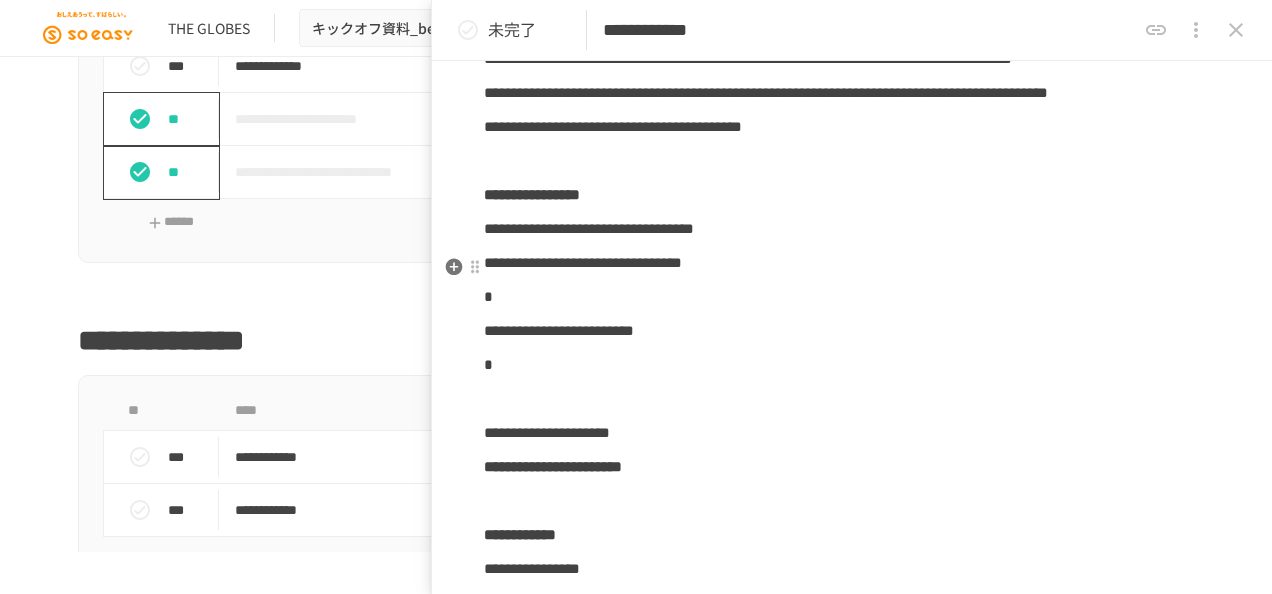 scroll, scrollTop: 9700, scrollLeft: 0, axis: vertical 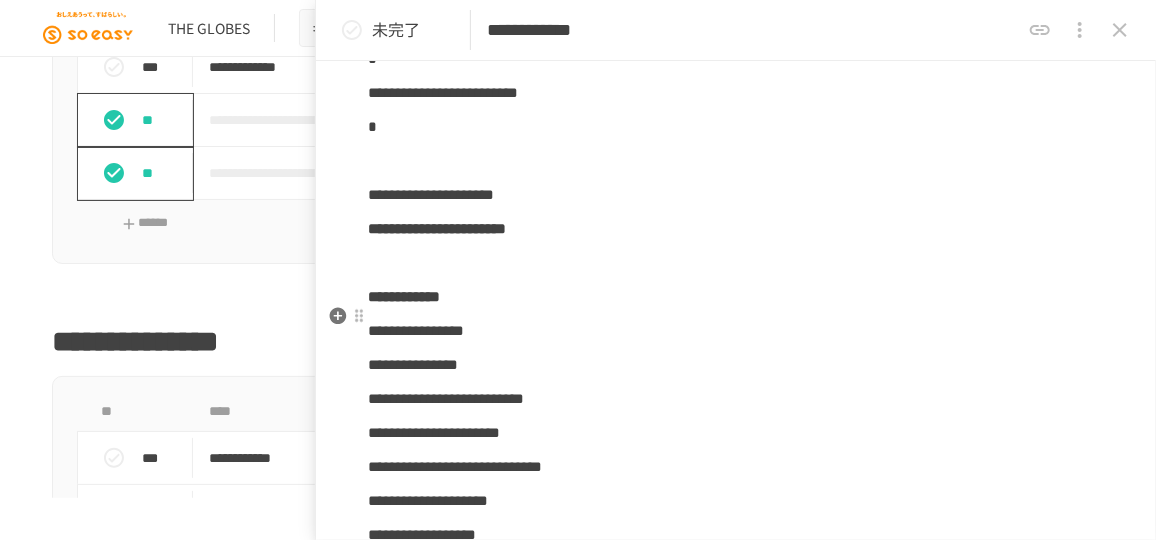 click on "*" at bounding box center [736, 59] 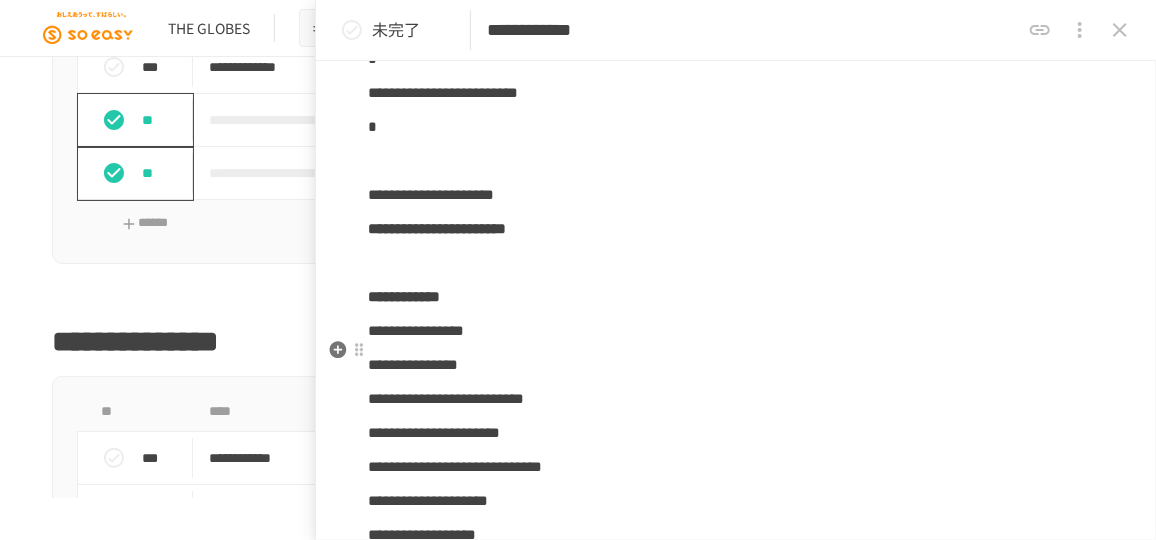 click on "**********" at bounding box center (736, -3868) 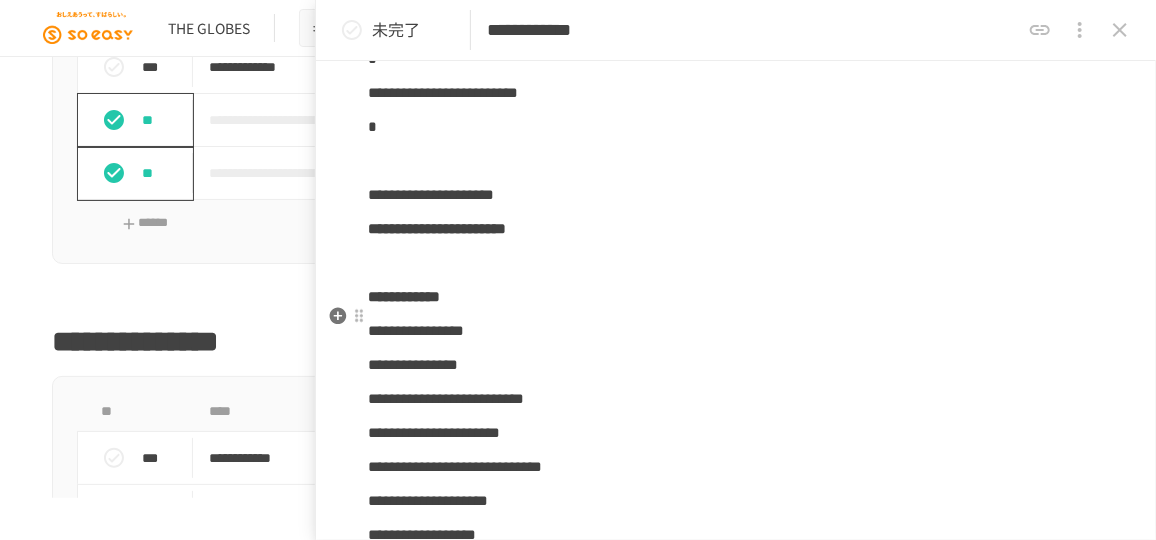 click on "*" at bounding box center (736, 59) 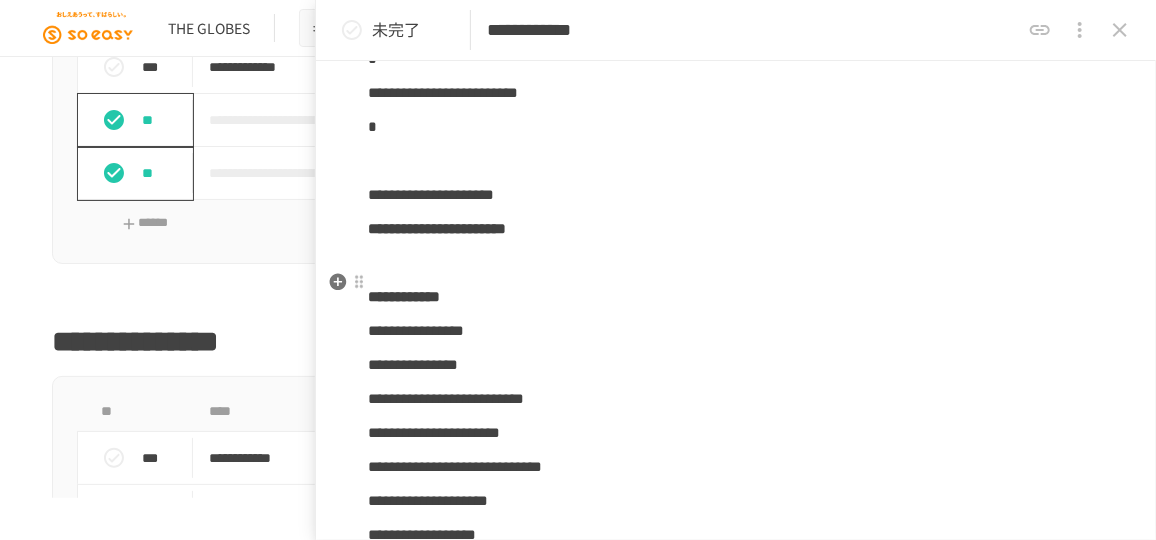 type 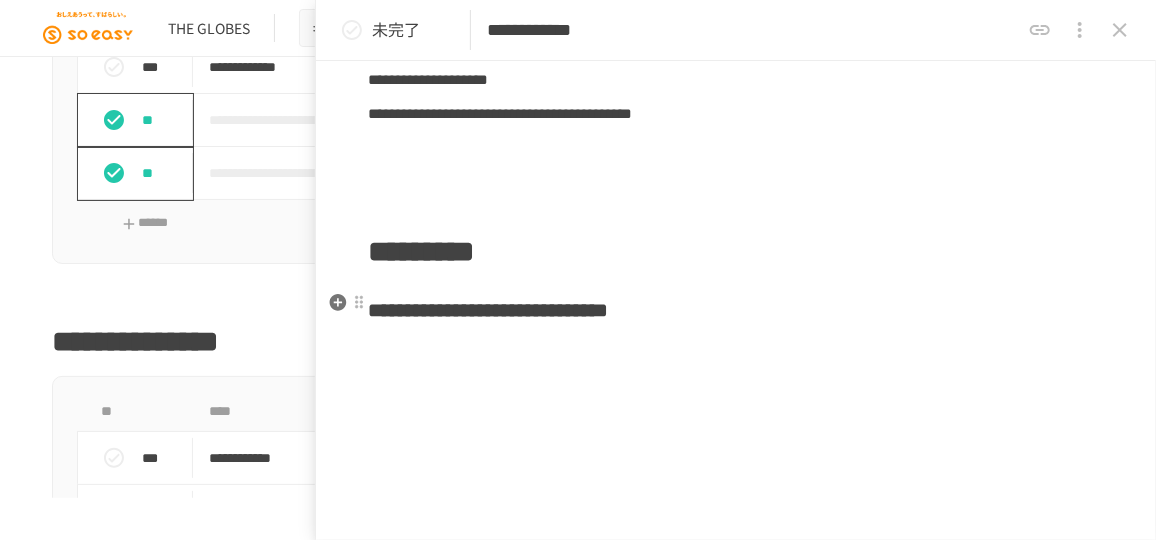 scroll, scrollTop: 10535, scrollLeft: 0, axis: vertical 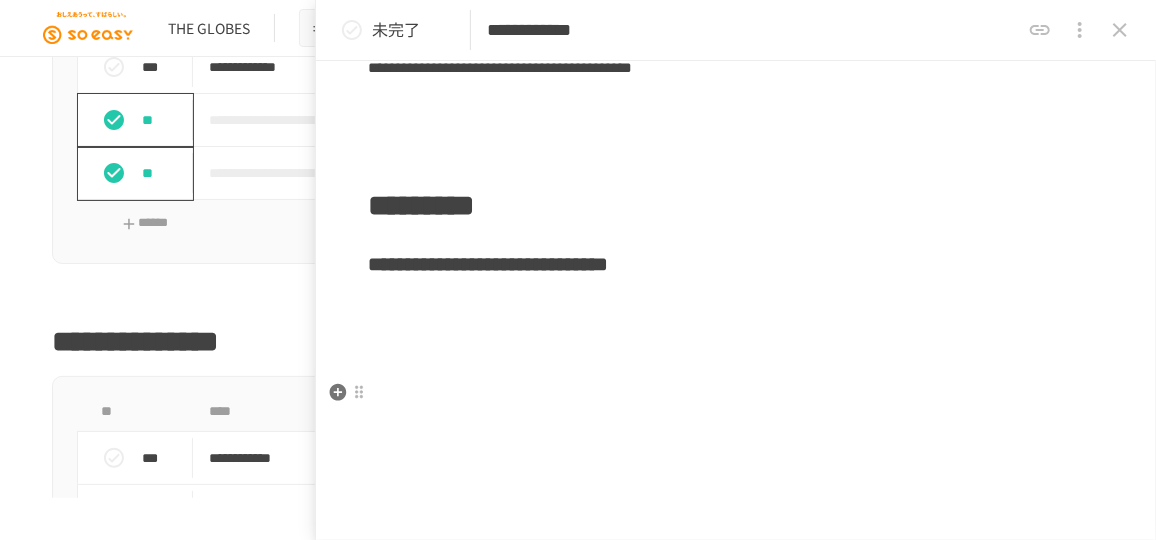click on "**********" at bounding box center [736, -4505] 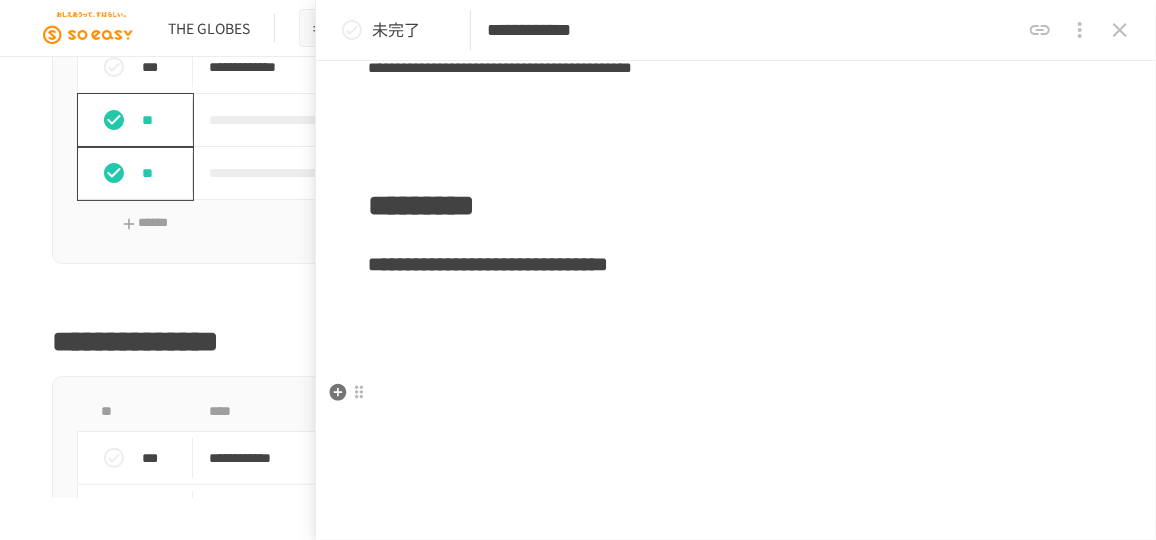 click at bounding box center (736, 136) 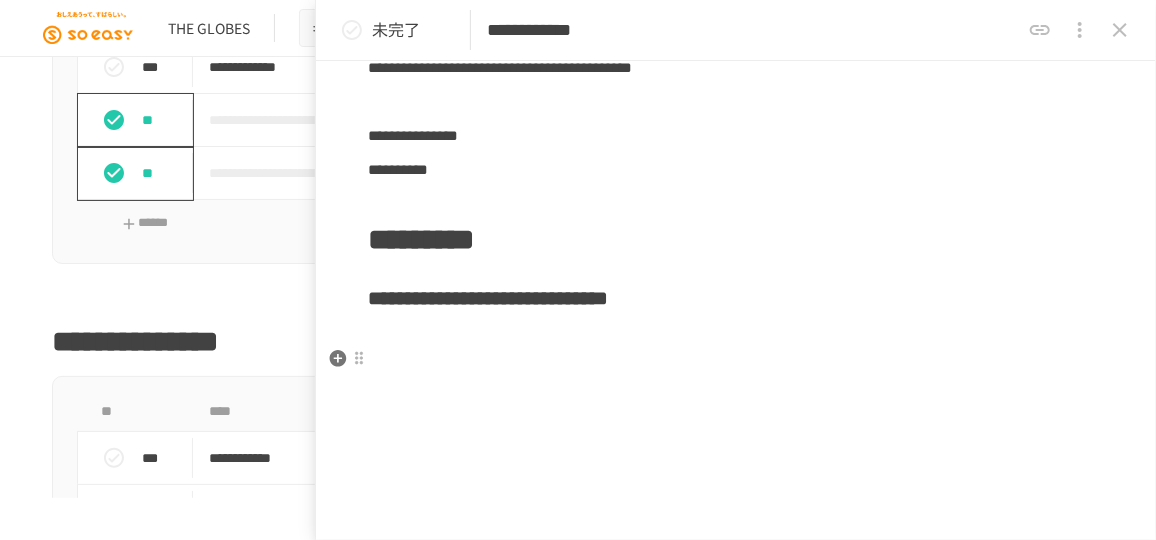 scroll, scrollTop: 10626, scrollLeft: 0, axis: vertical 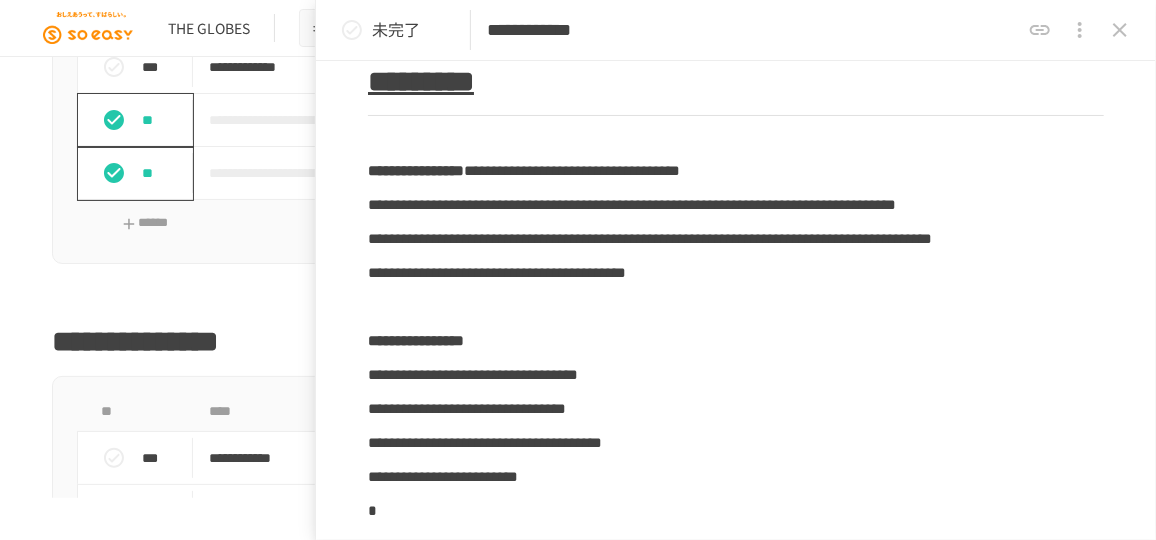 click 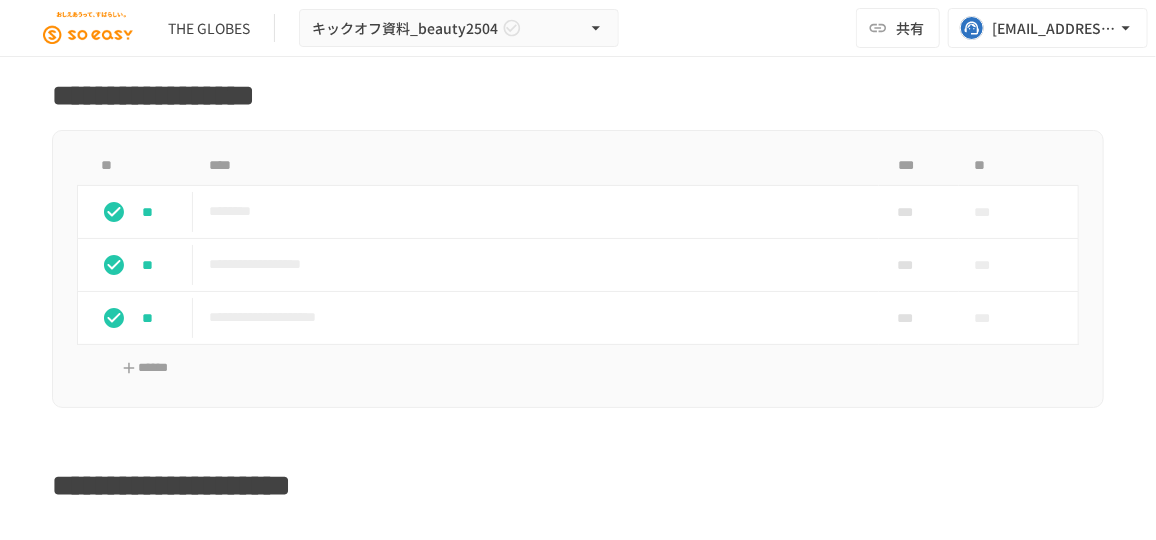 scroll, scrollTop: 1763, scrollLeft: 0, axis: vertical 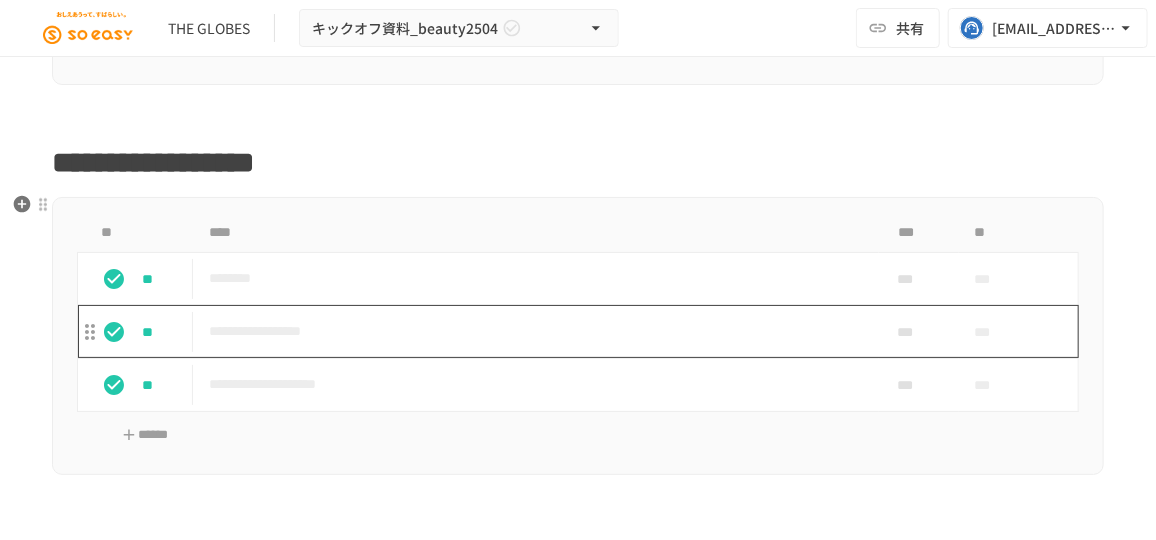 click on "**********" at bounding box center [530, 331] 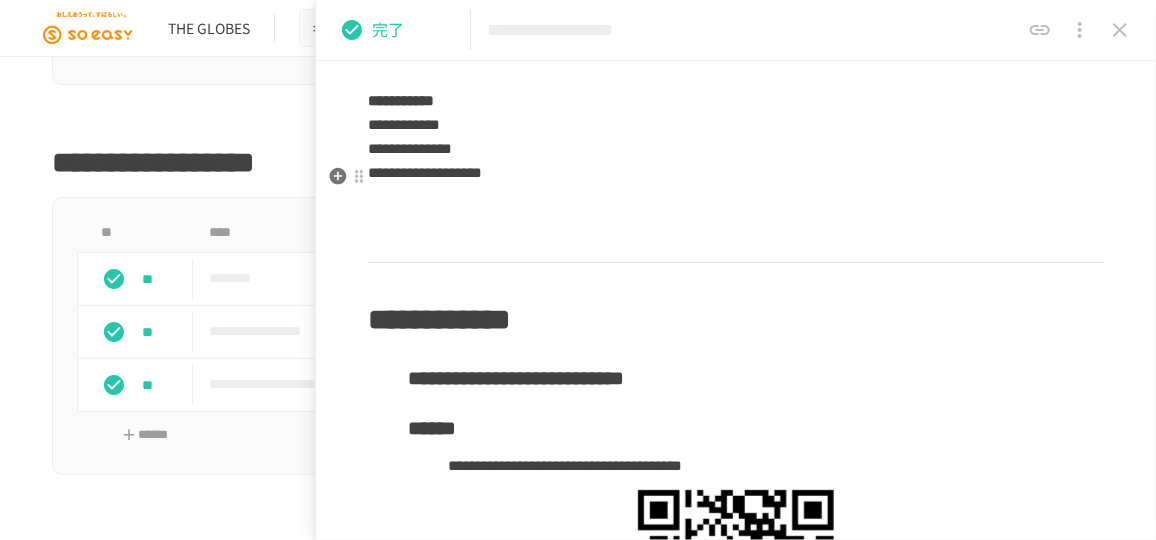 scroll, scrollTop: 2115, scrollLeft: 0, axis: vertical 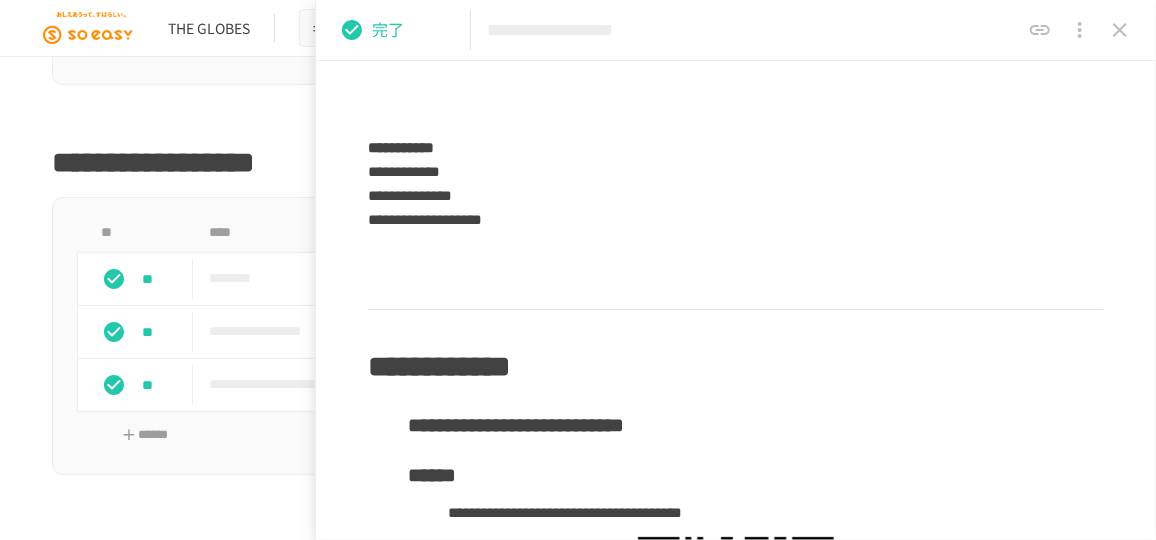 click 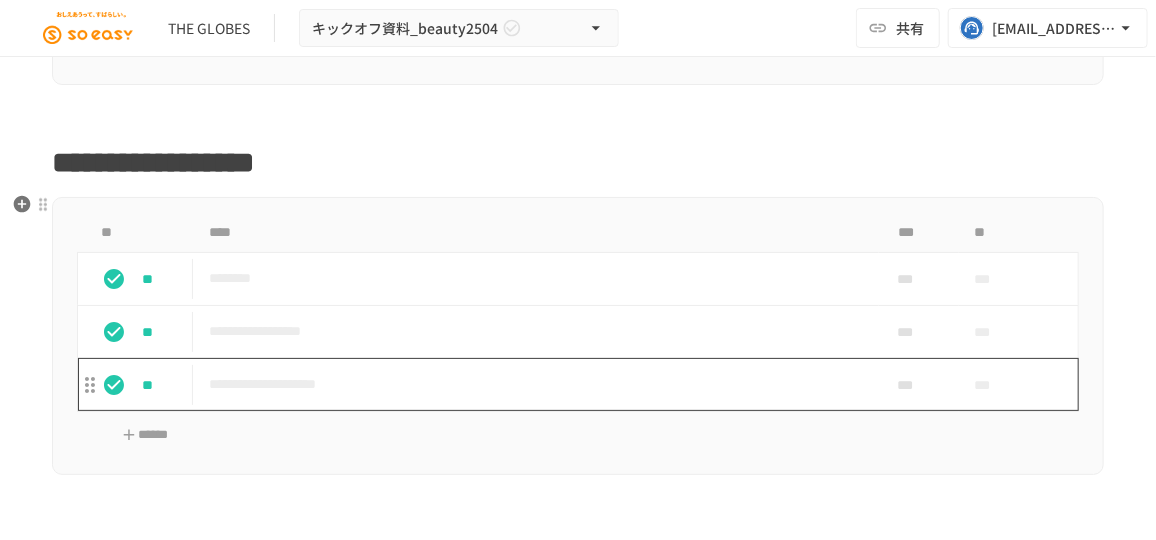 drag, startPoint x: 389, startPoint y: 372, endPoint x: 399, endPoint y: 367, distance: 11.18034 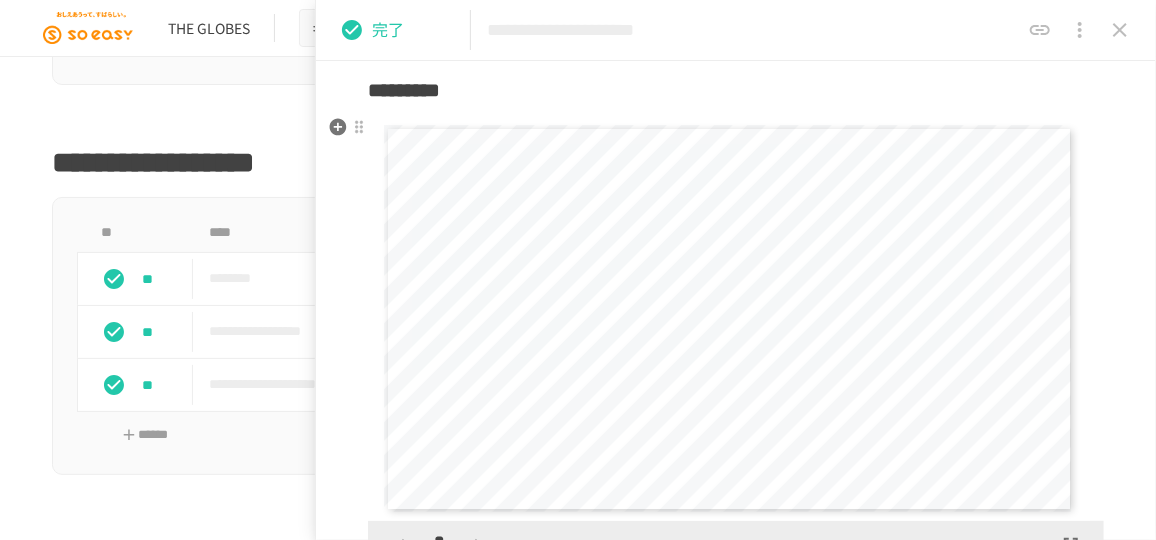 scroll, scrollTop: 181, scrollLeft: 0, axis: vertical 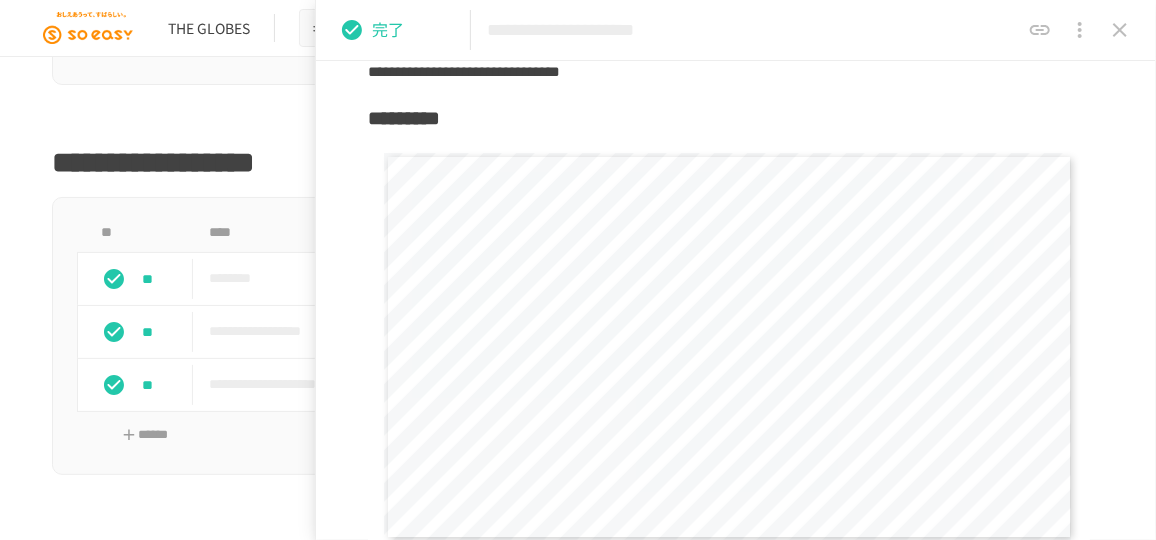 click 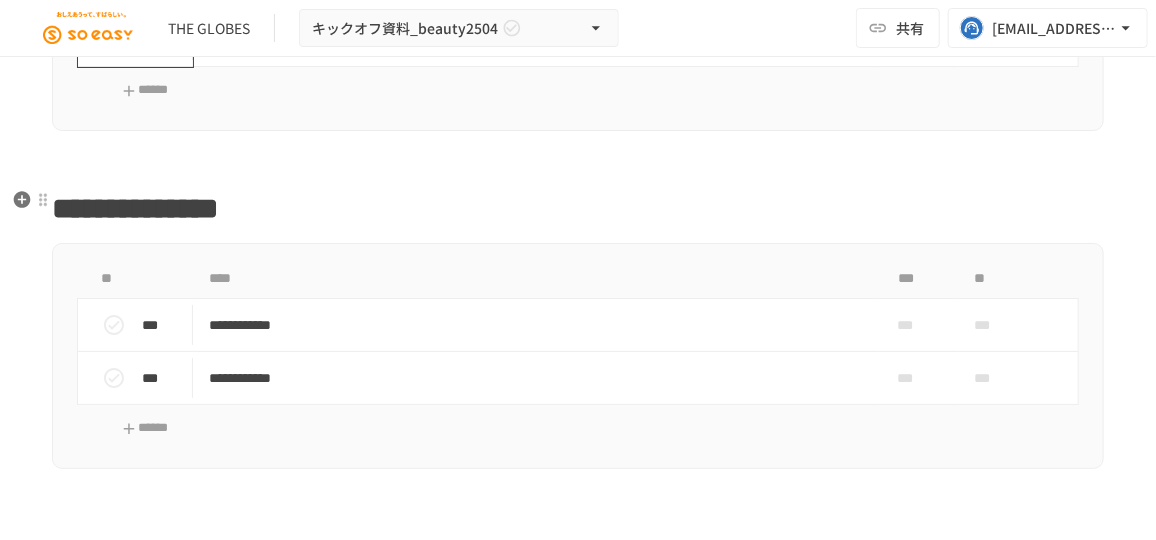 scroll, scrollTop: 2581, scrollLeft: 0, axis: vertical 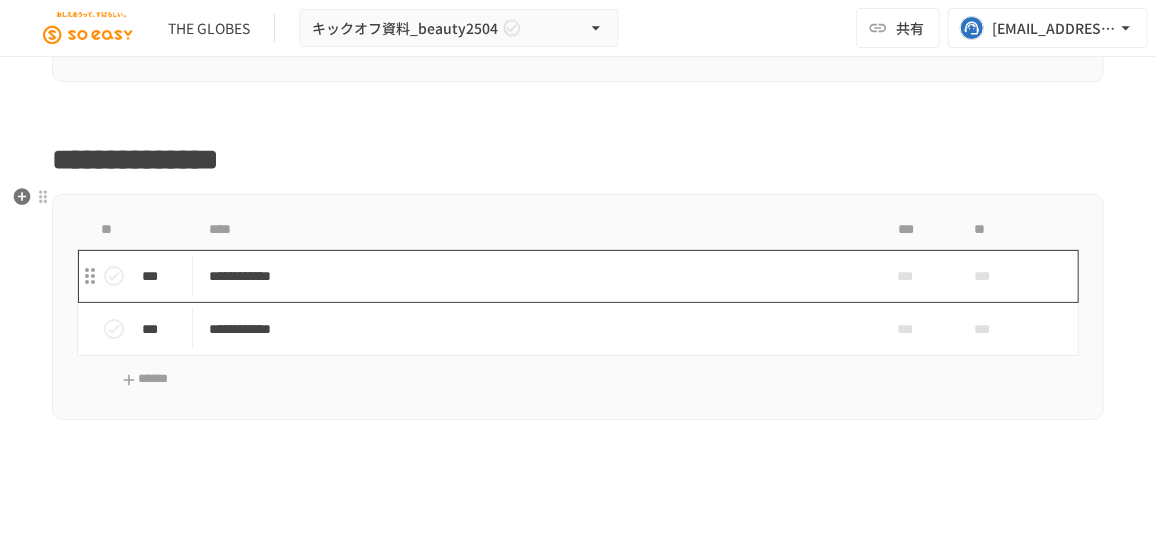 click on "**********" at bounding box center [530, 276] 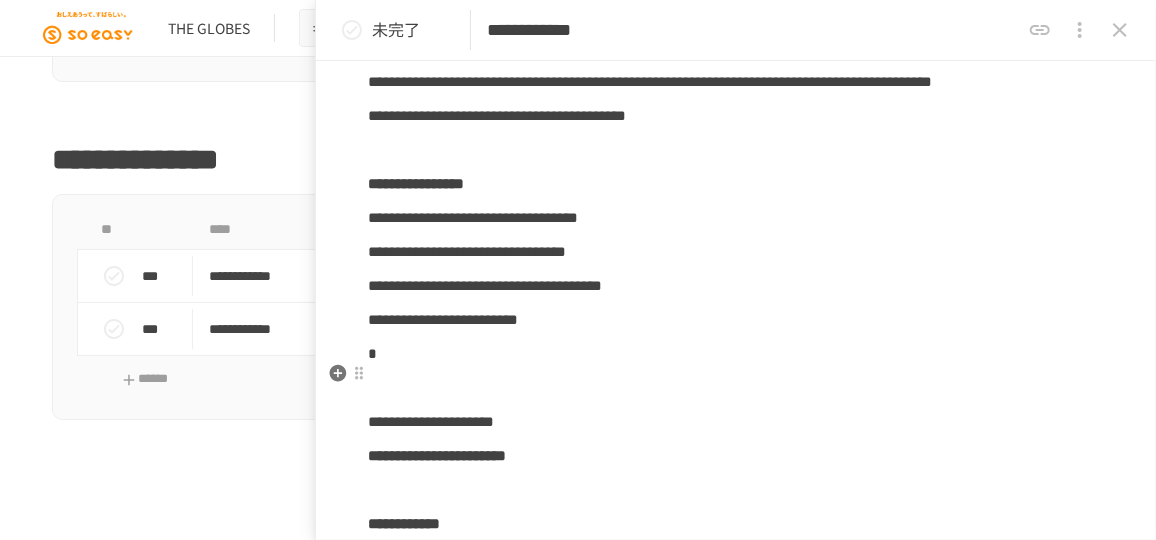 scroll, scrollTop: 9636, scrollLeft: 0, axis: vertical 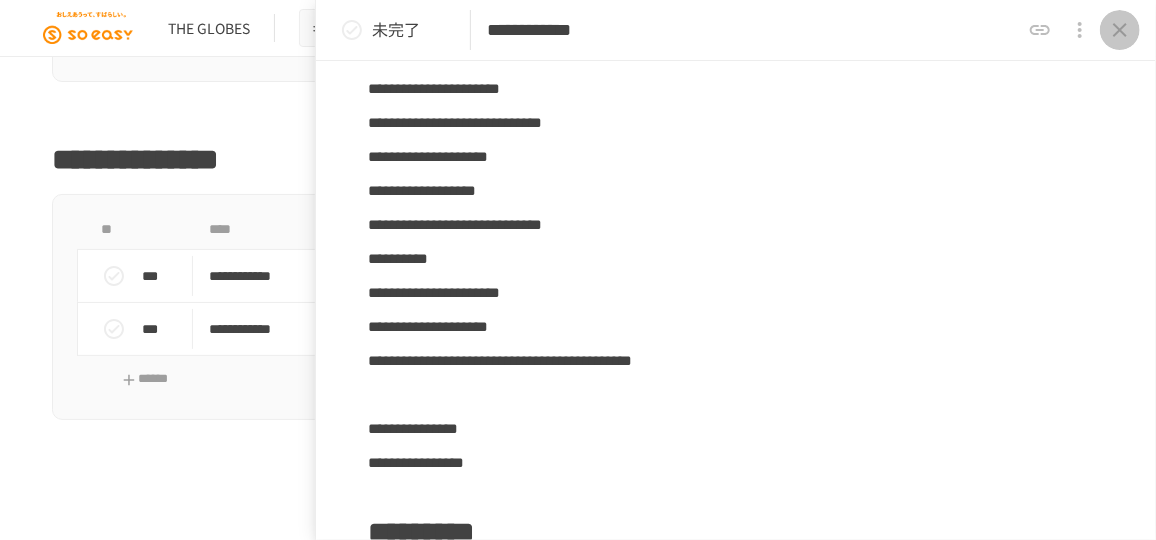 click at bounding box center [1120, 30] 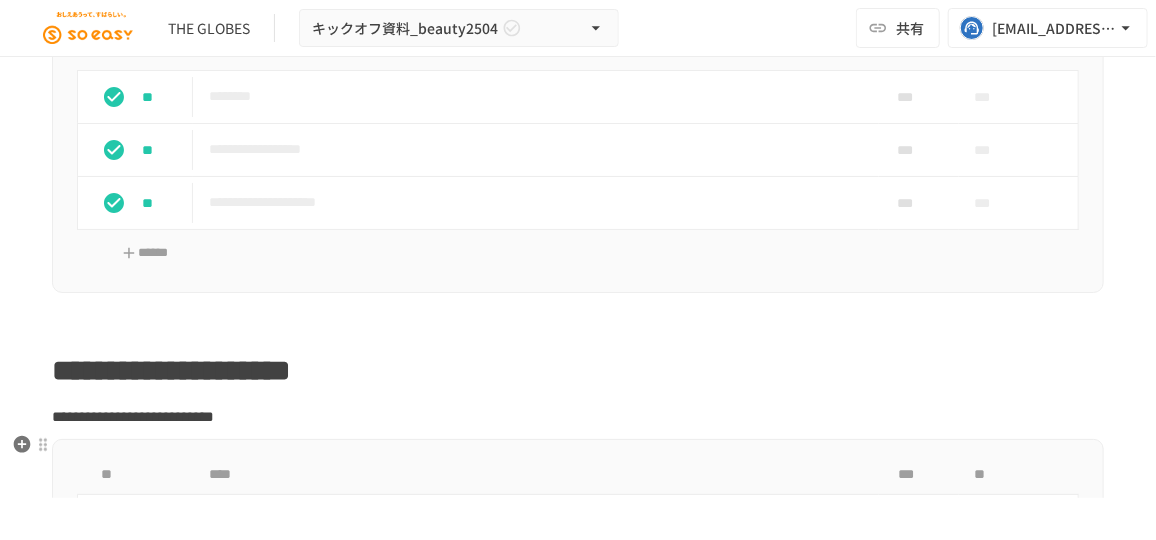 scroll, scrollTop: 1763, scrollLeft: 0, axis: vertical 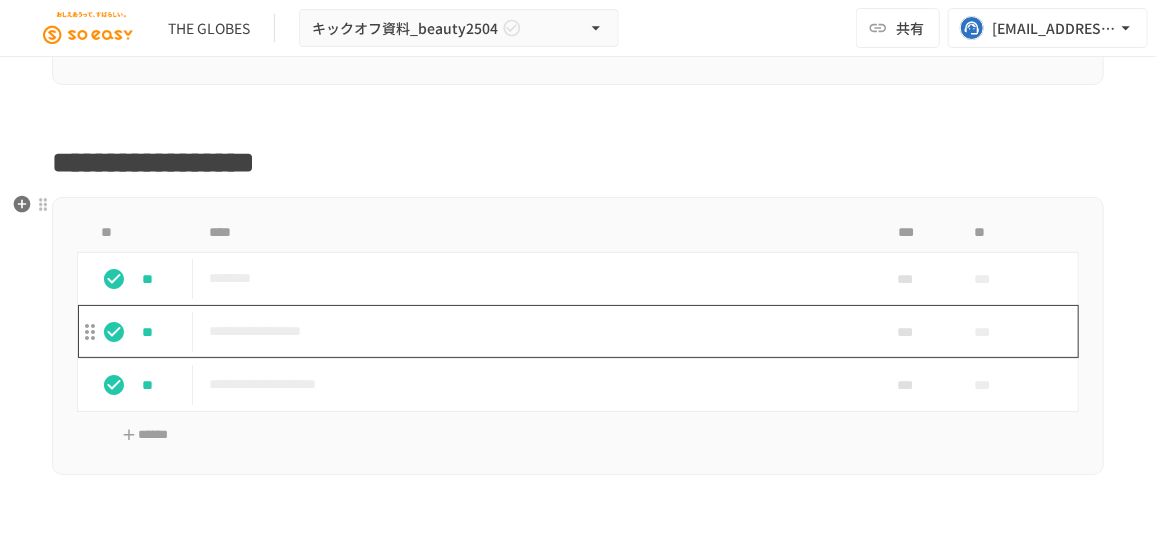click on "**********" at bounding box center (530, 331) 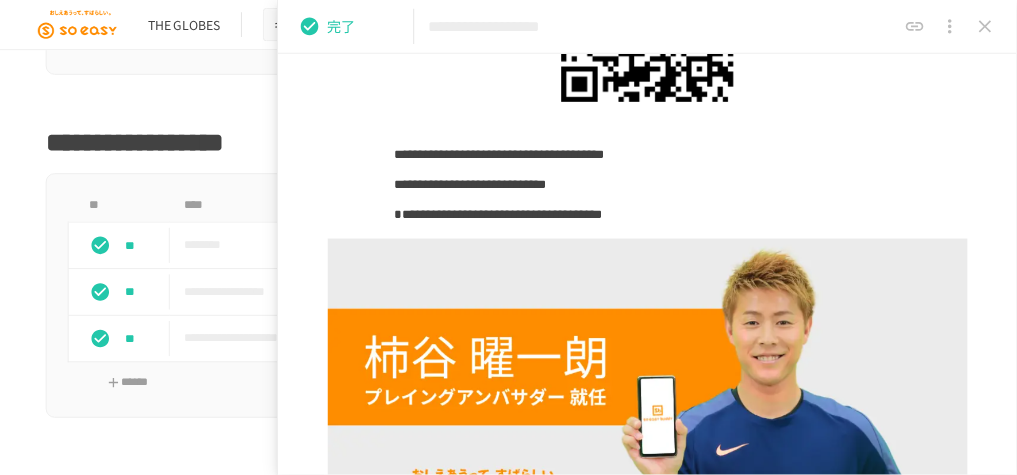 scroll, scrollTop: 2719, scrollLeft: 0, axis: vertical 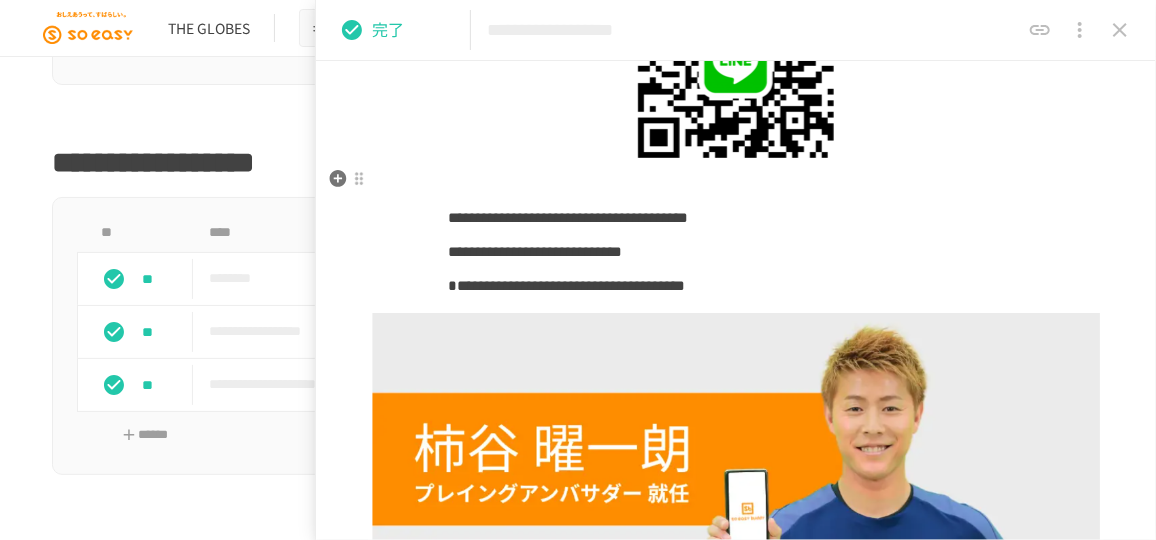click on "**********" at bounding box center (736, -56) 